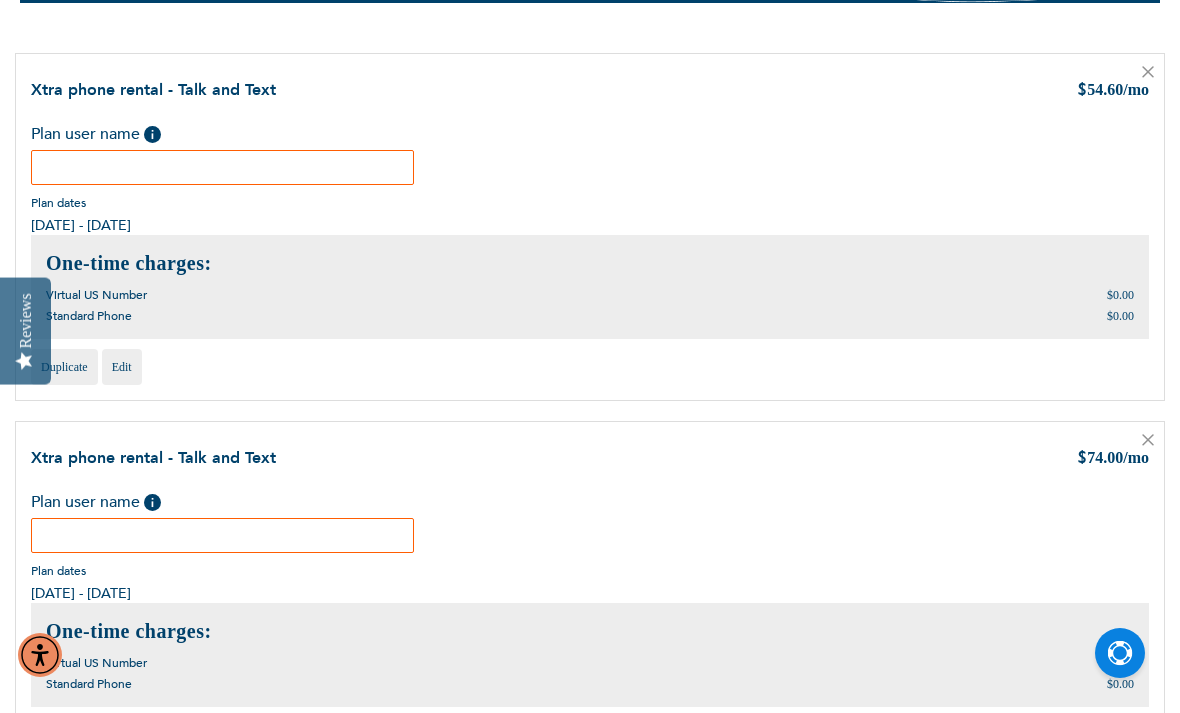 scroll, scrollTop: 224, scrollLeft: 0, axis: vertical 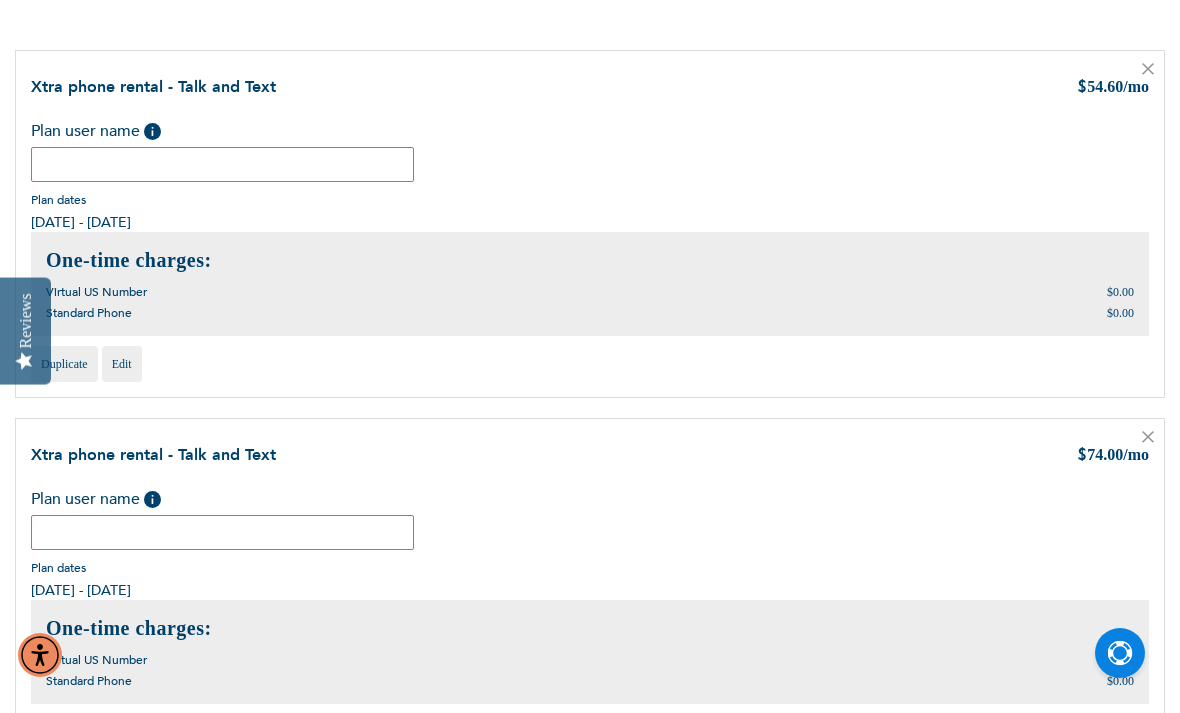 click at bounding box center [222, 164] 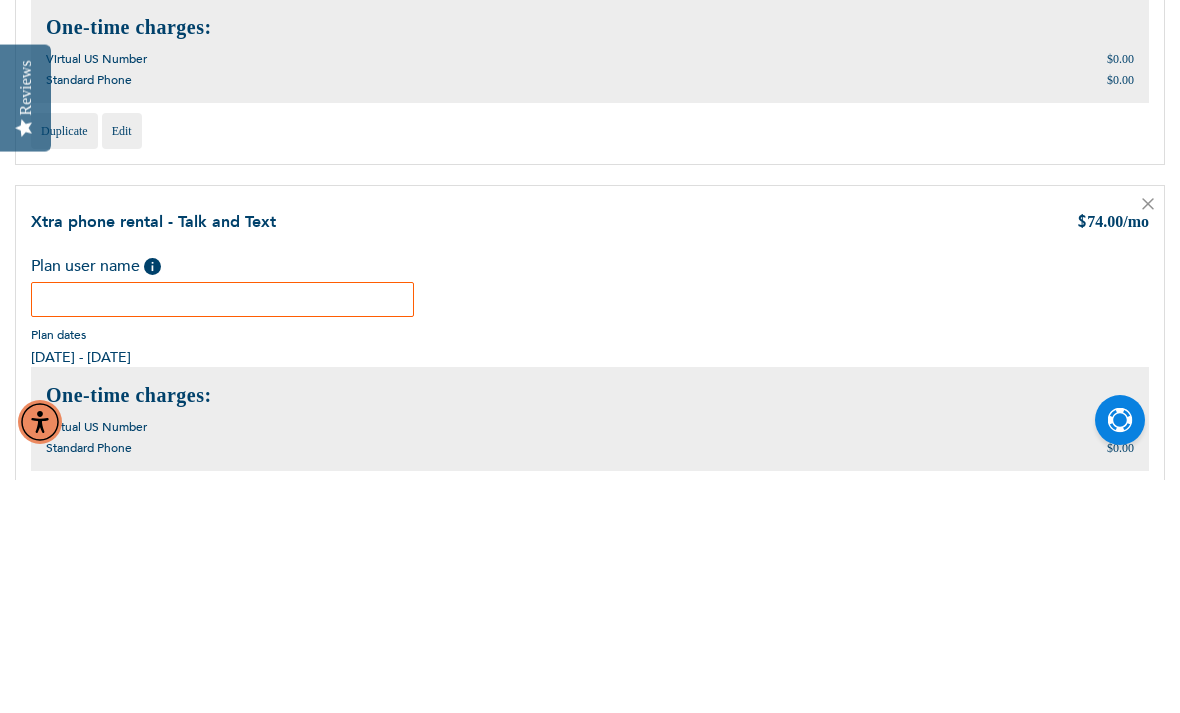 click at bounding box center (222, 532) 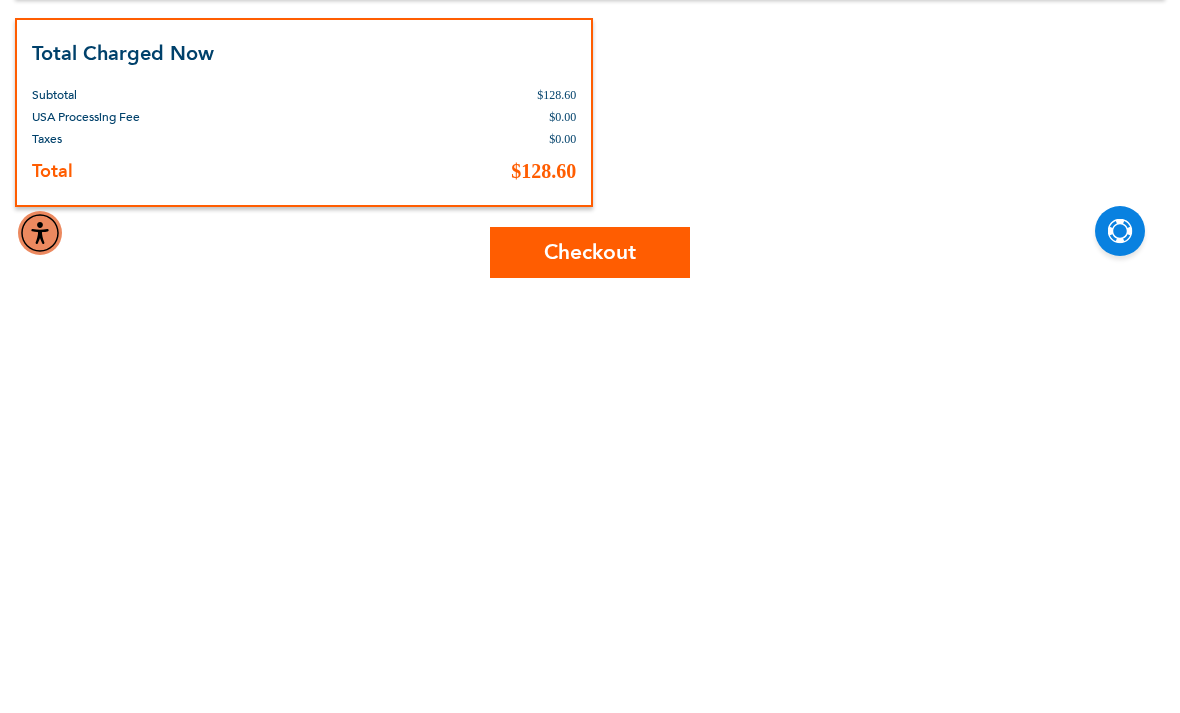 scroll, scrollTop: 918, scrollLeft: 0, axis: vertical 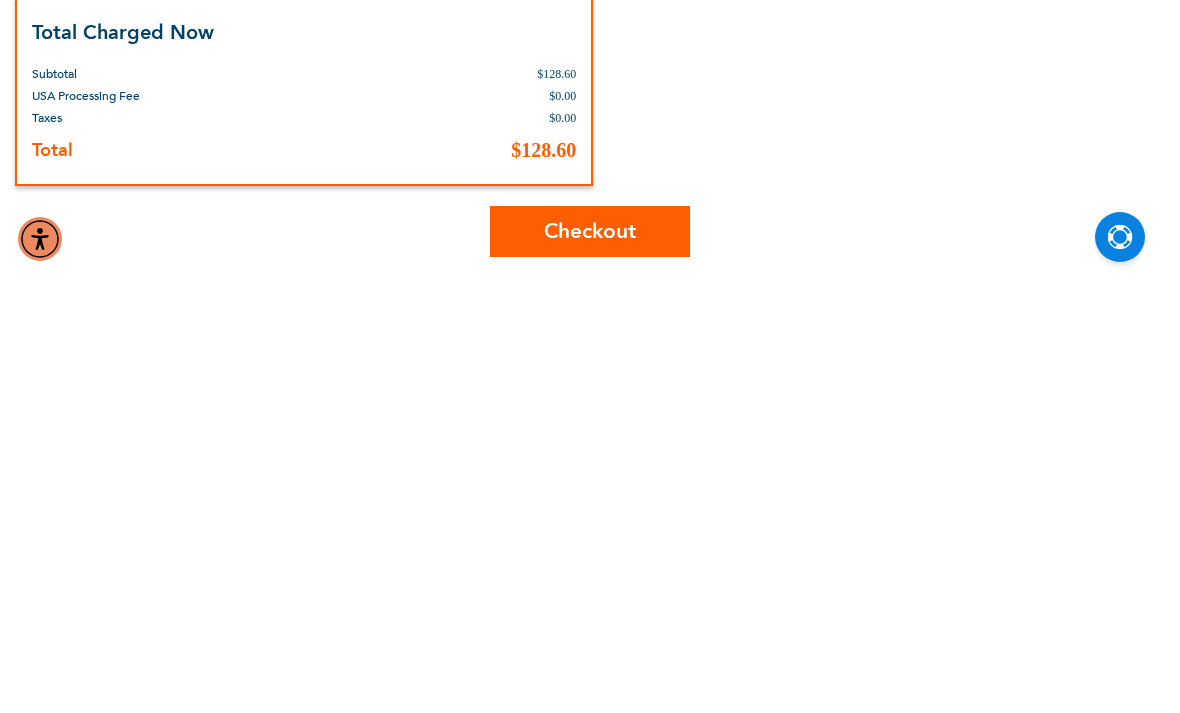 click on "Checkout" at bounding box center [590, 647] 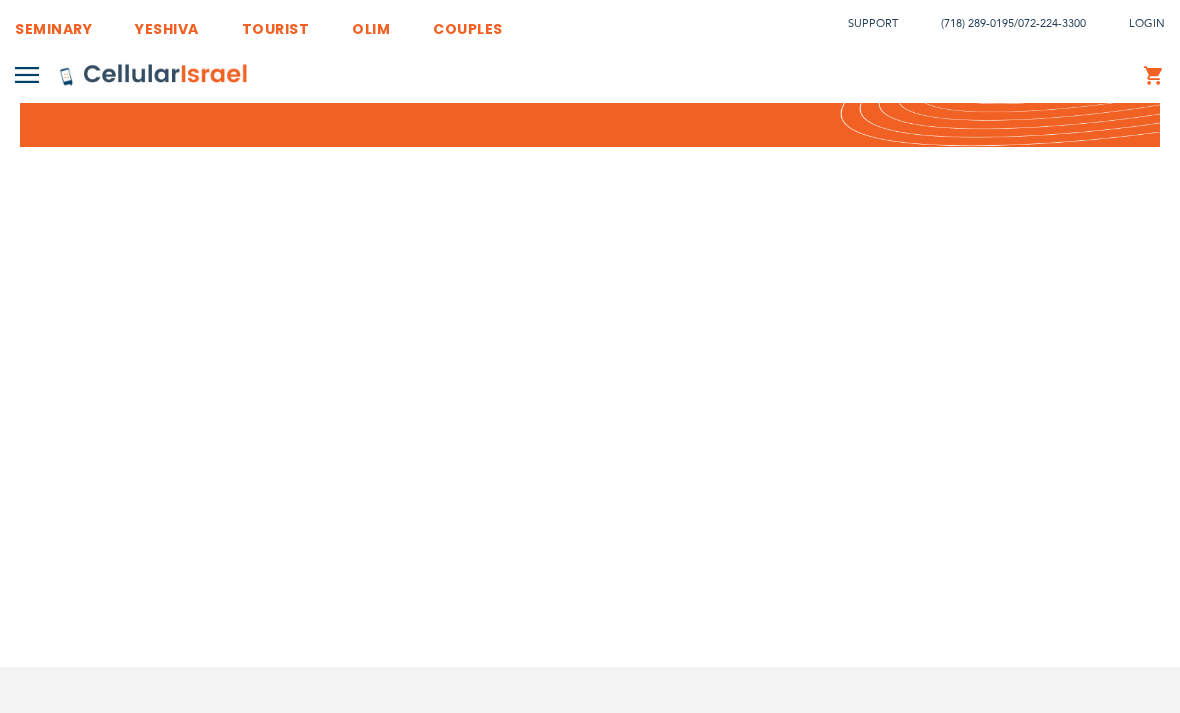 scroll, scrollTop: 0, scrollLeft: 0, axis: both 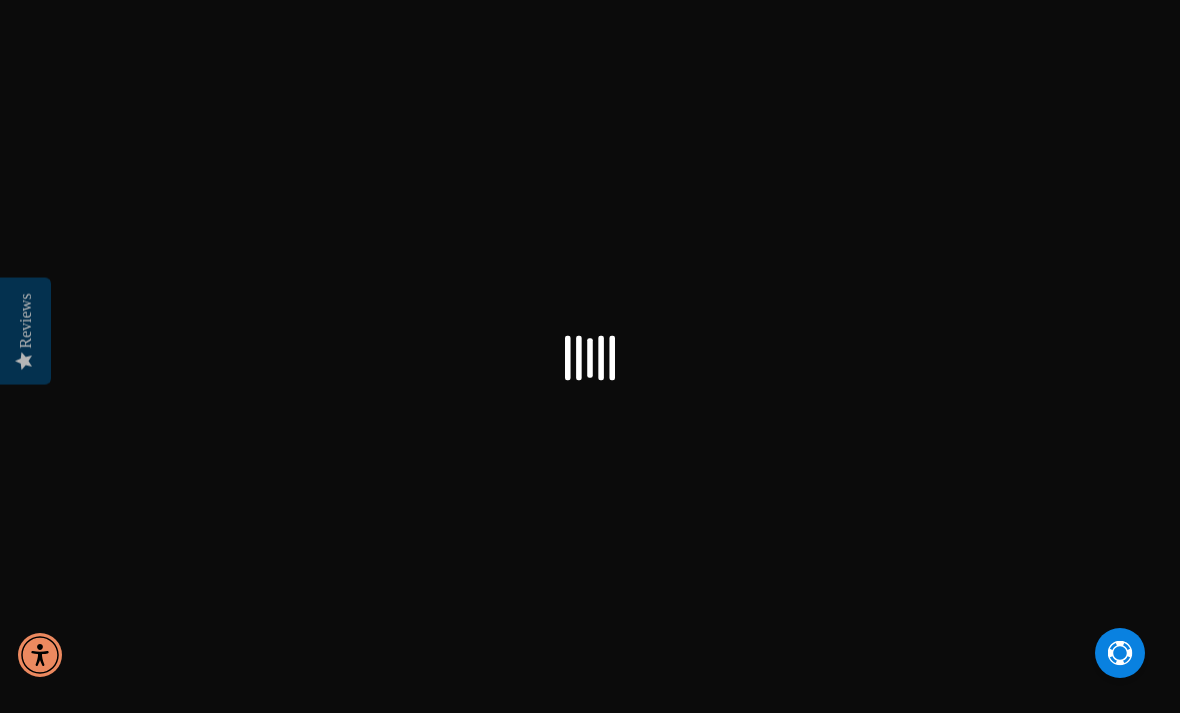 select on "US" 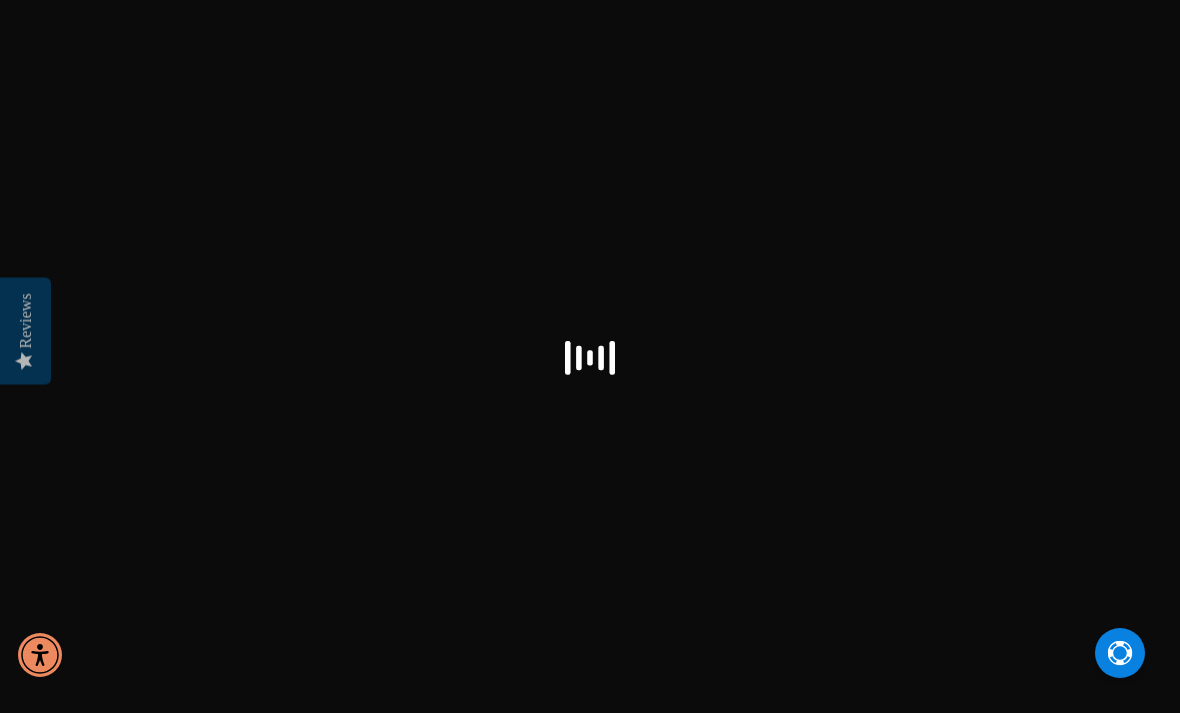select on "US" 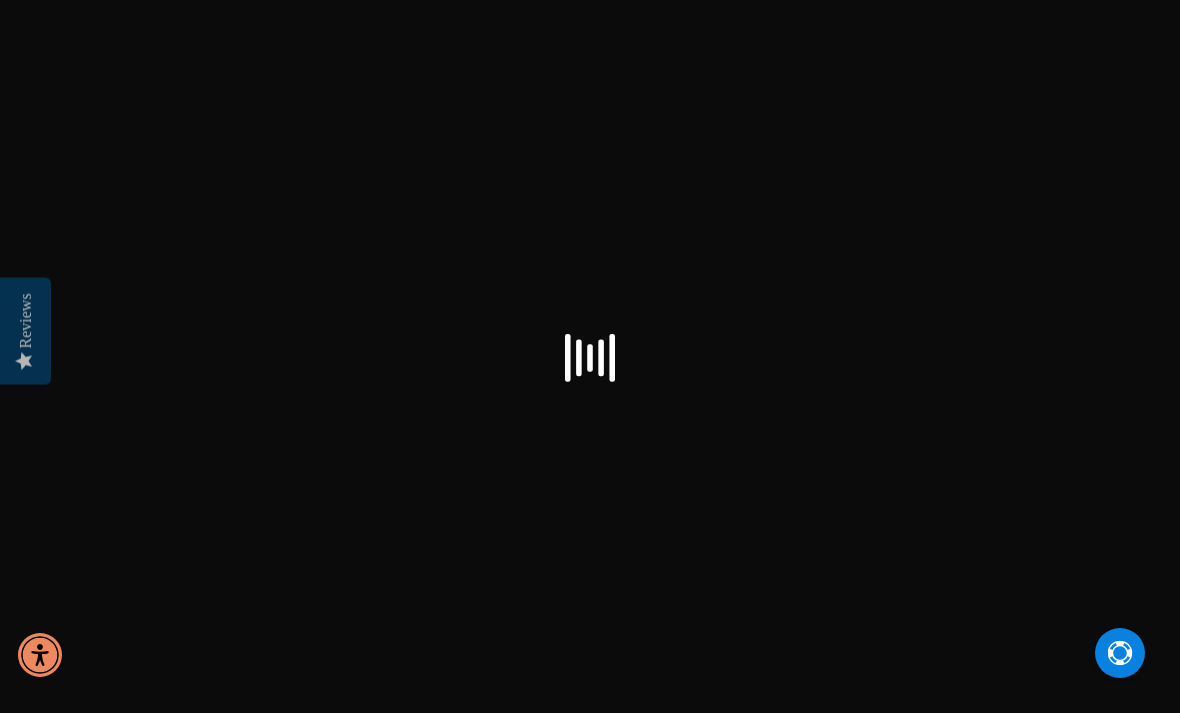 checkbox on "true" 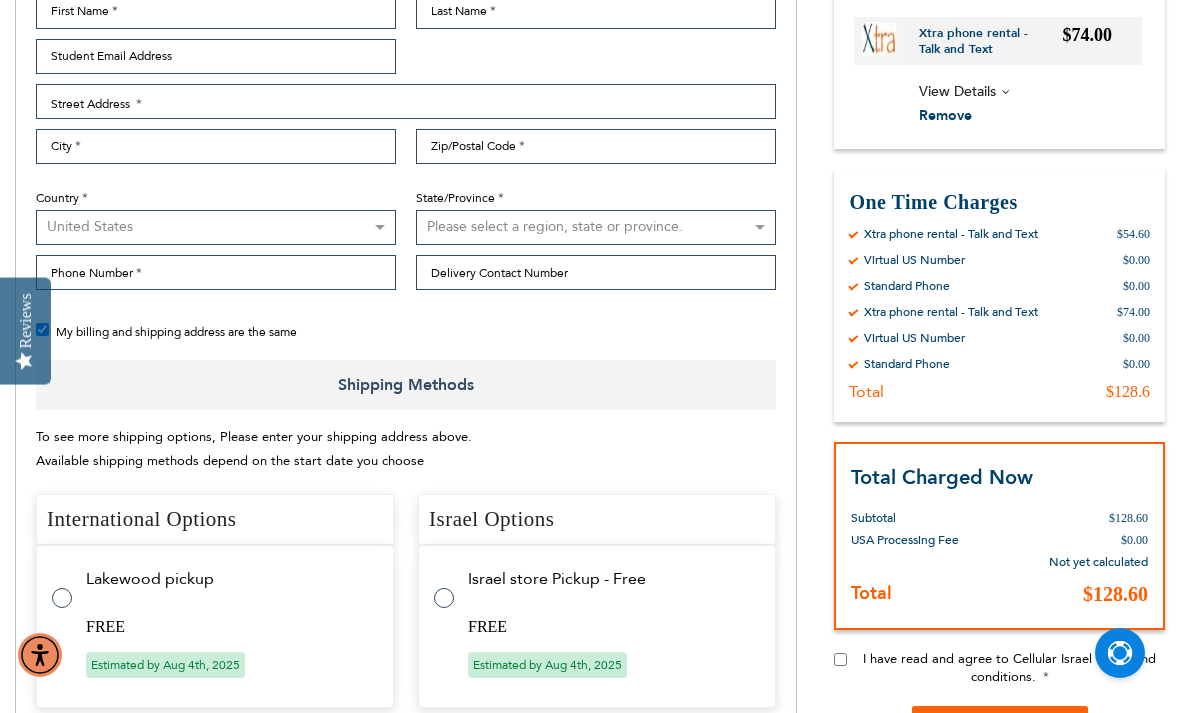 scroll, scrollTop: 523, scrollLeft: 0, axis: vertical 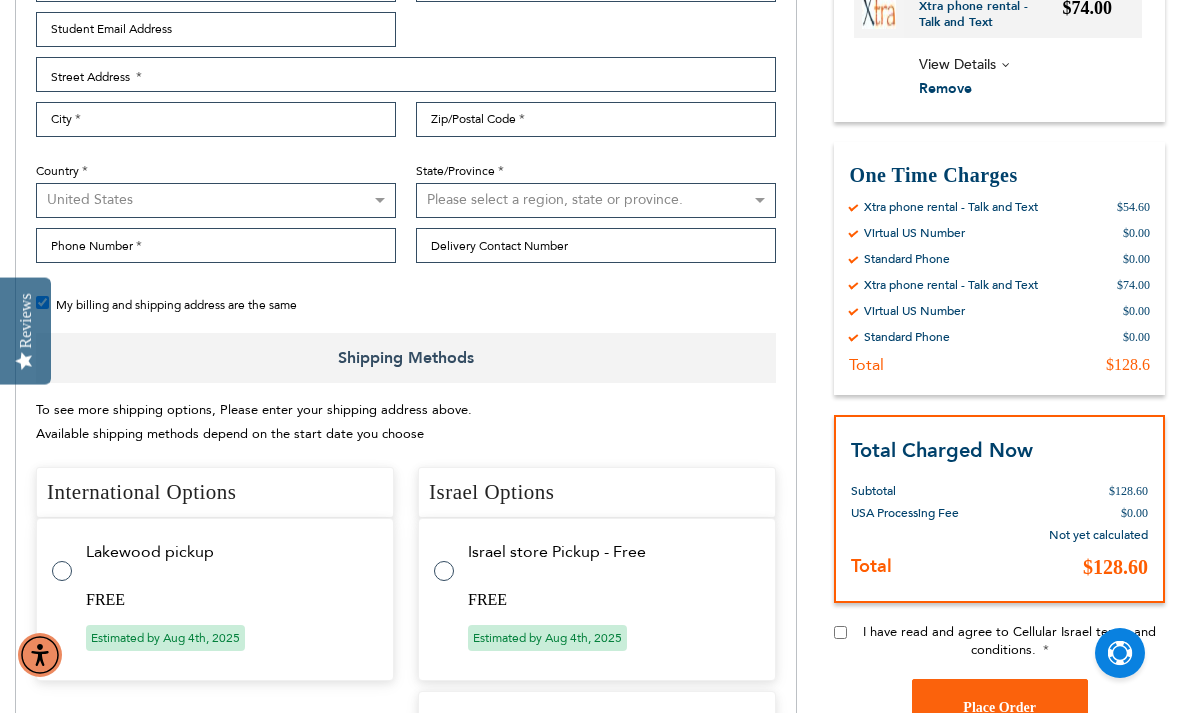click on "[LOCATION] pickup
FREE
Estimated by [DATE]" at bounding box center [215, 599] 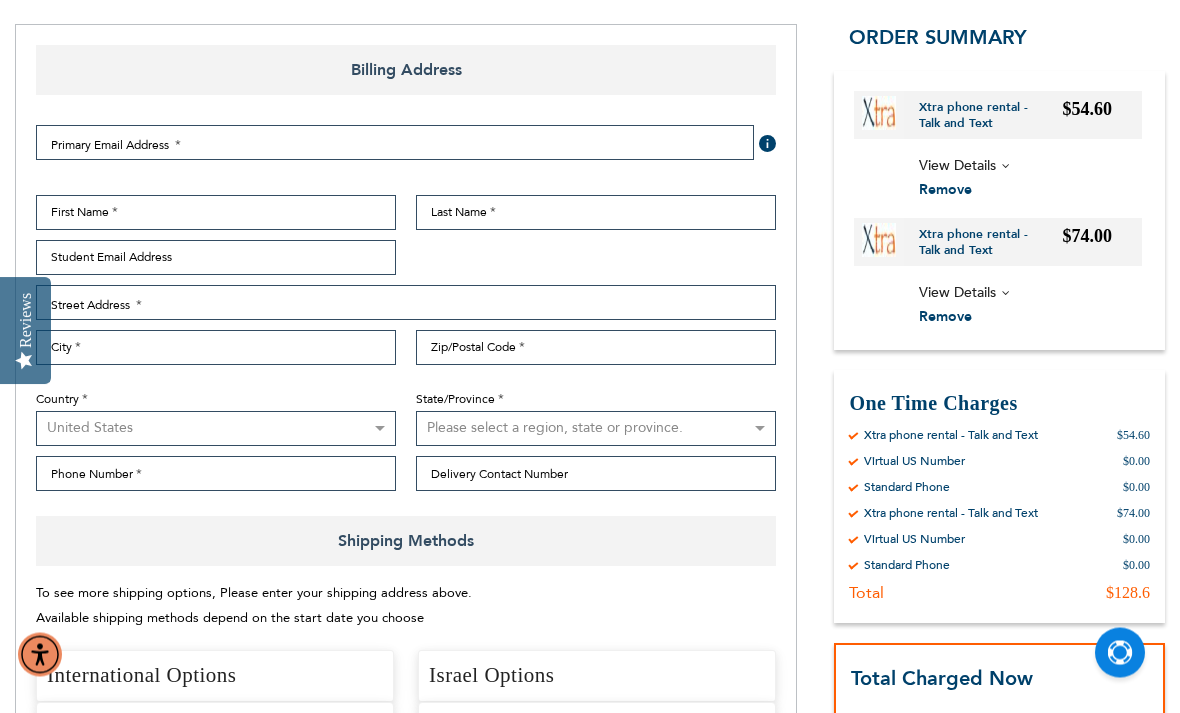 scroll, scrollTop: 288, scrollLeft: 0, axis: vertical 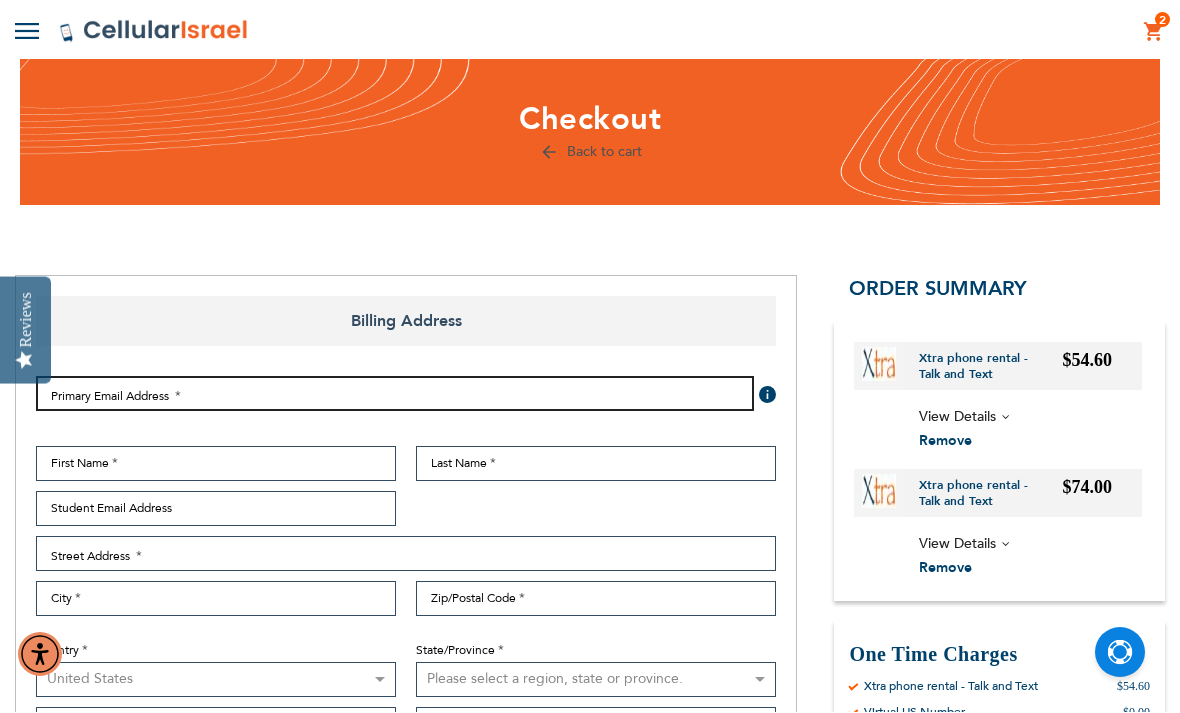 click on "Email Address" at bounding box center (395, 394) 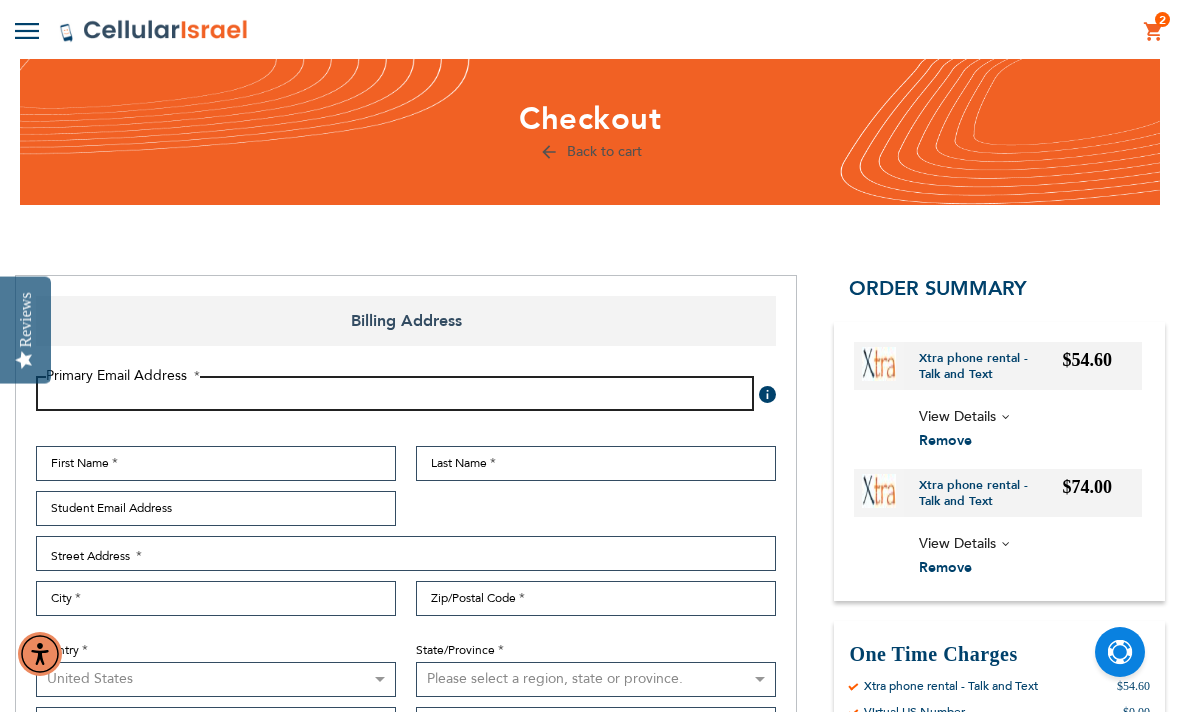 scroll, scrollTop: 43, scrollLeft: 0, axis: vertical 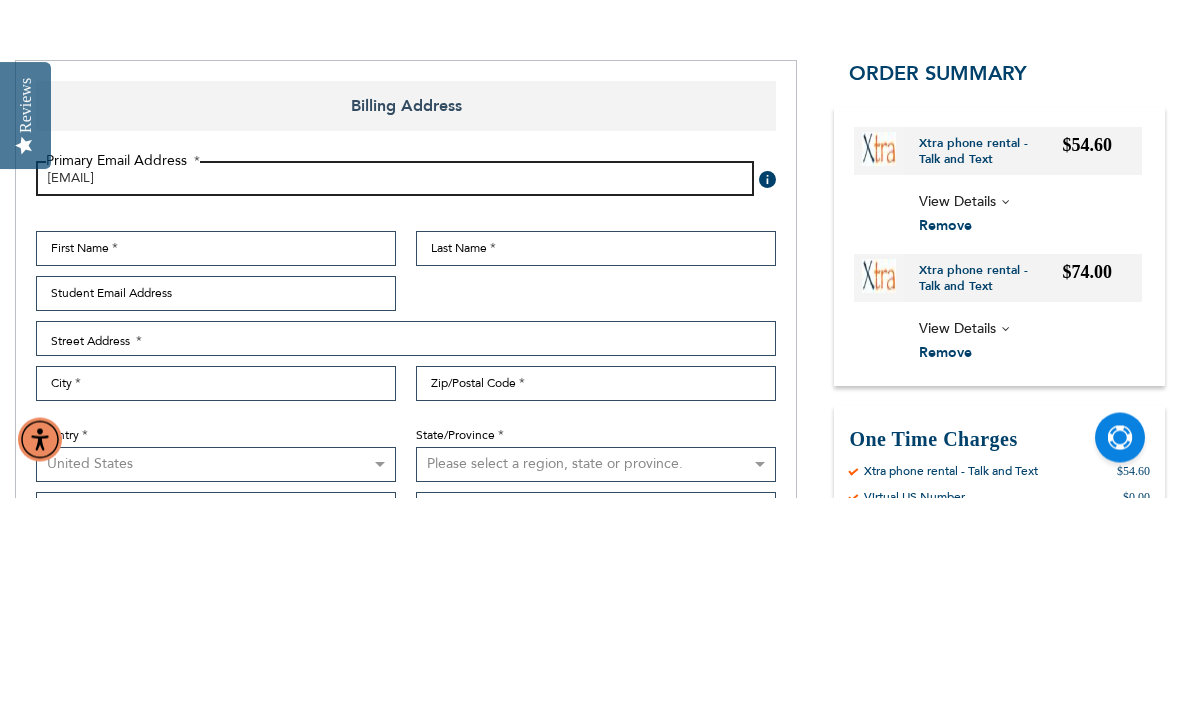 type on "[EMAIL]" 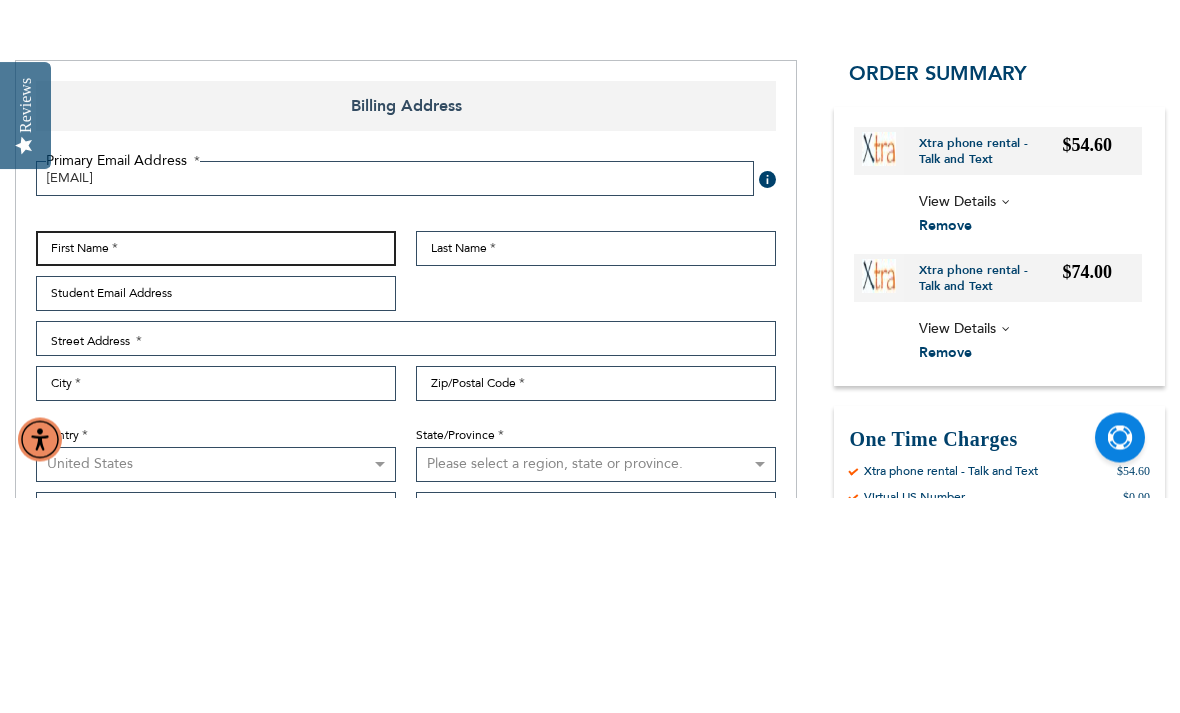 click on "First Name" at bounding box center [216, 464] 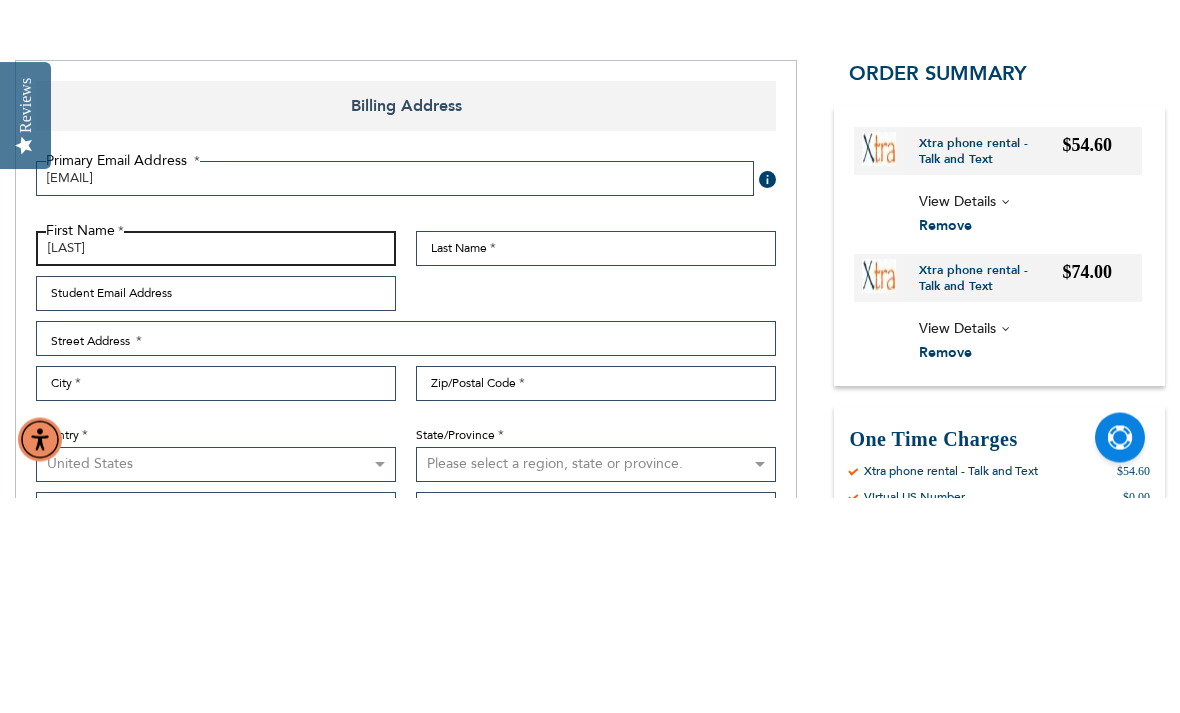 type on "[LAST]" 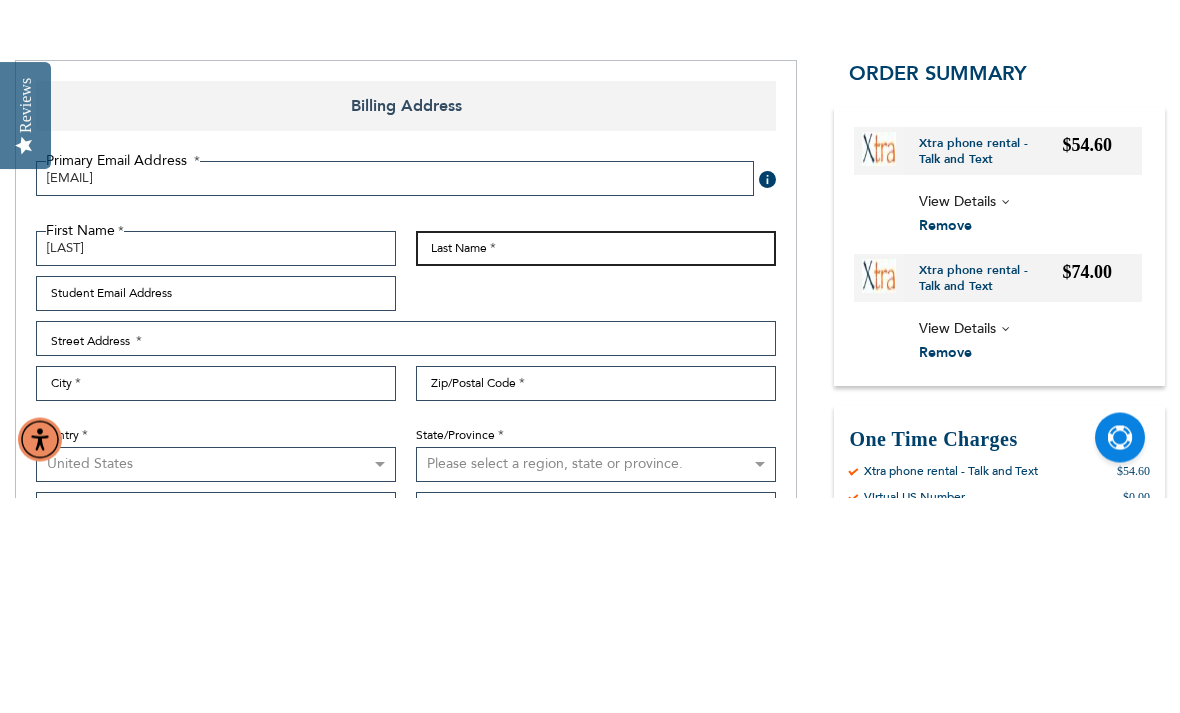 click on "Last Name" at bounding box center (596, 464) 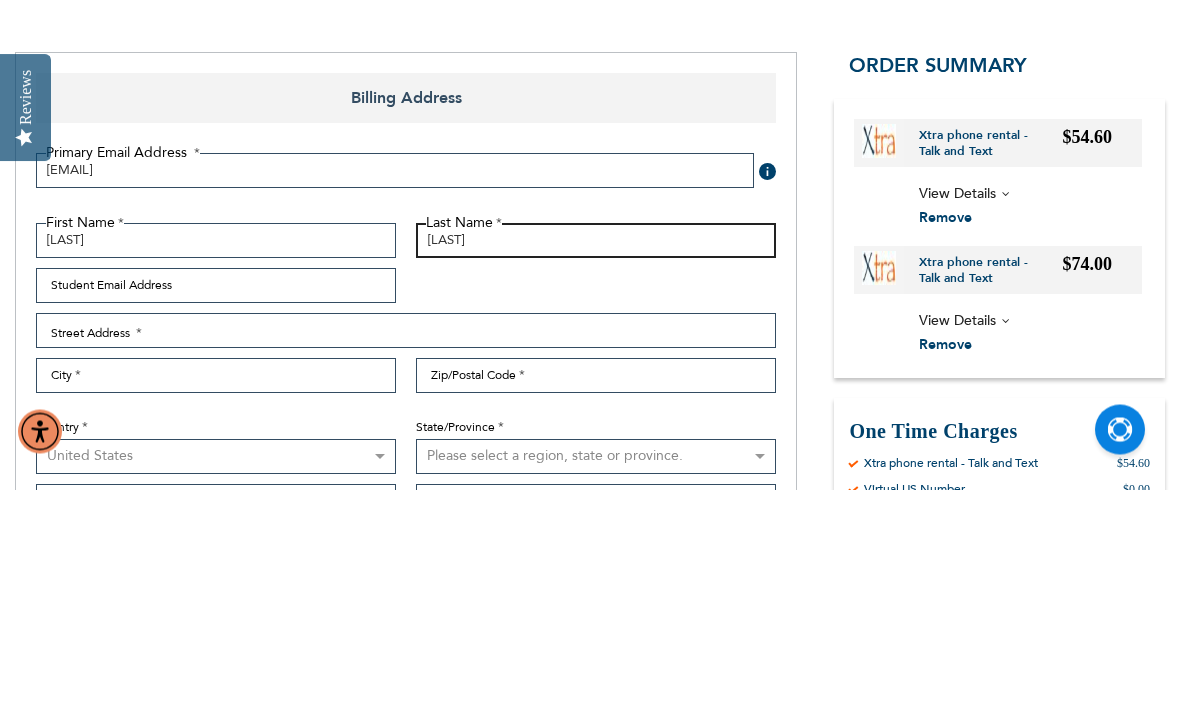 type on "[LAST]" 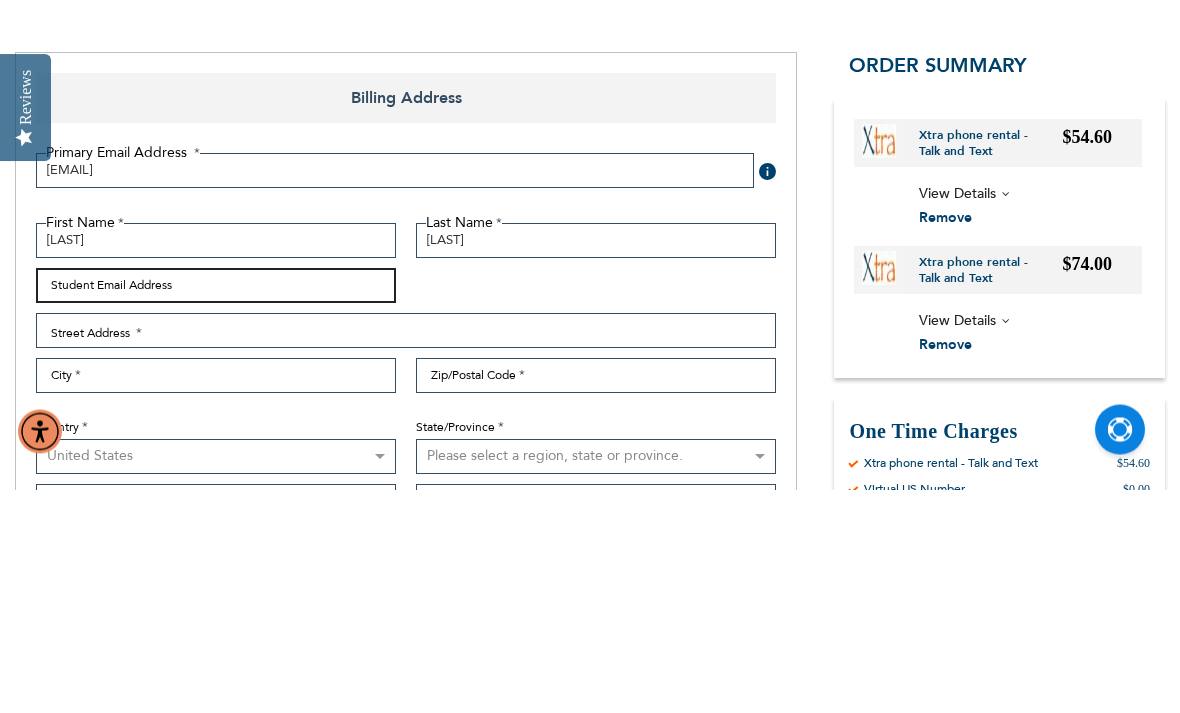 click on "Student Email Address" at bounding box center (216, 509) 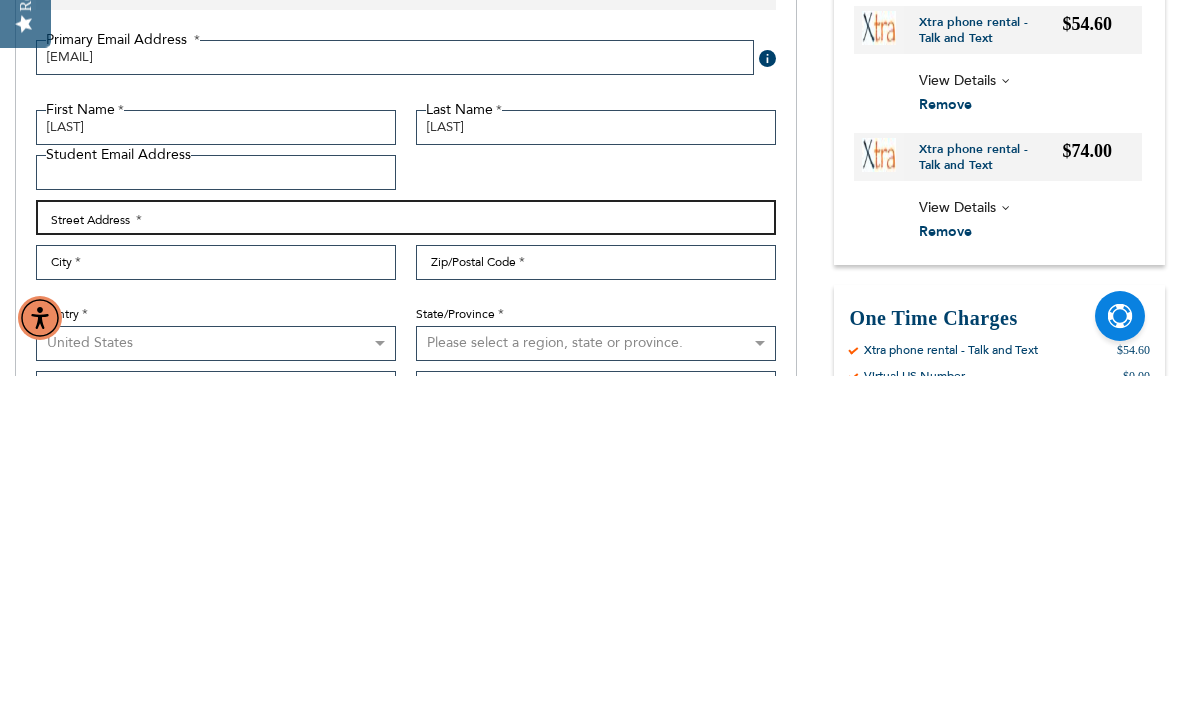 click on "Street Address: Line 1" at bounding box center (406, 554) 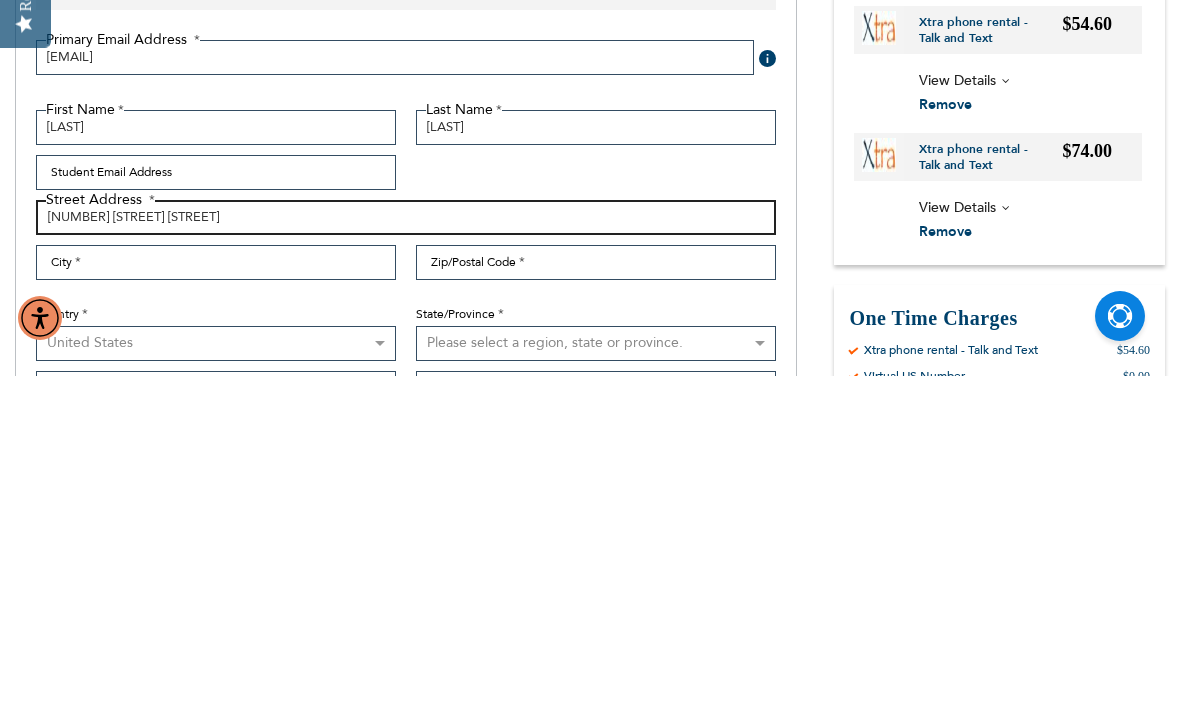 type on "[NUMBER] [STREET] [STREET]" 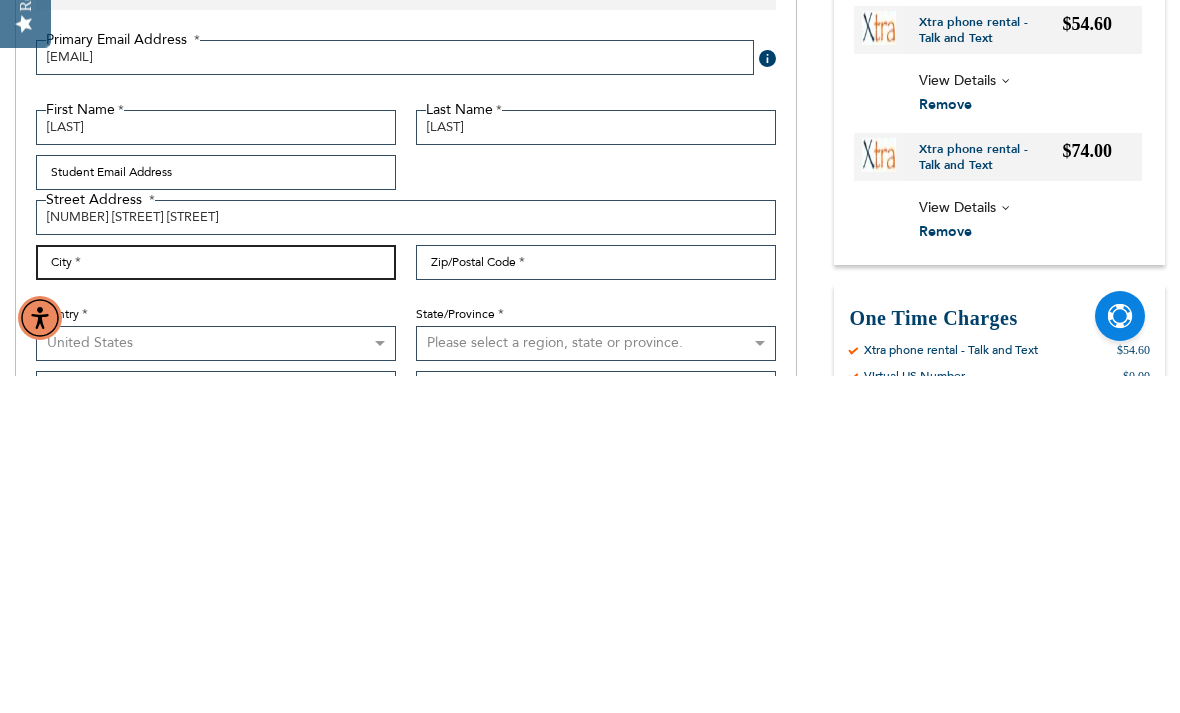 click on "City" at bounding box center (216, 599) 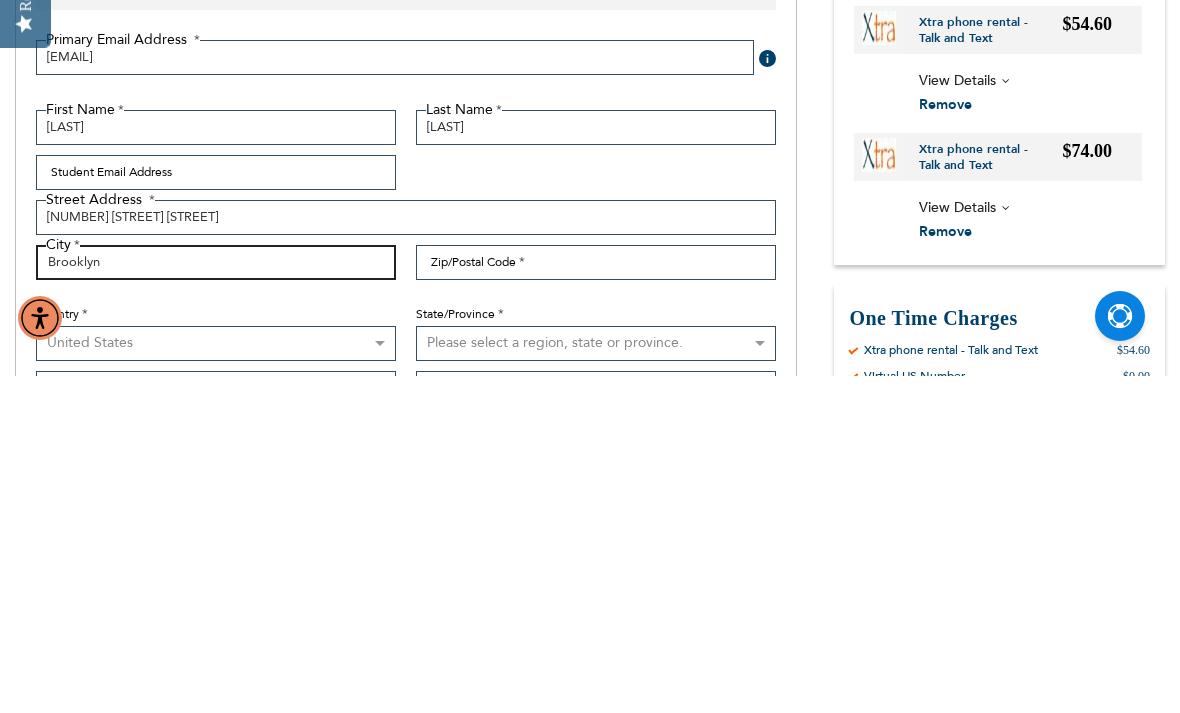 type on "Brooklyn" 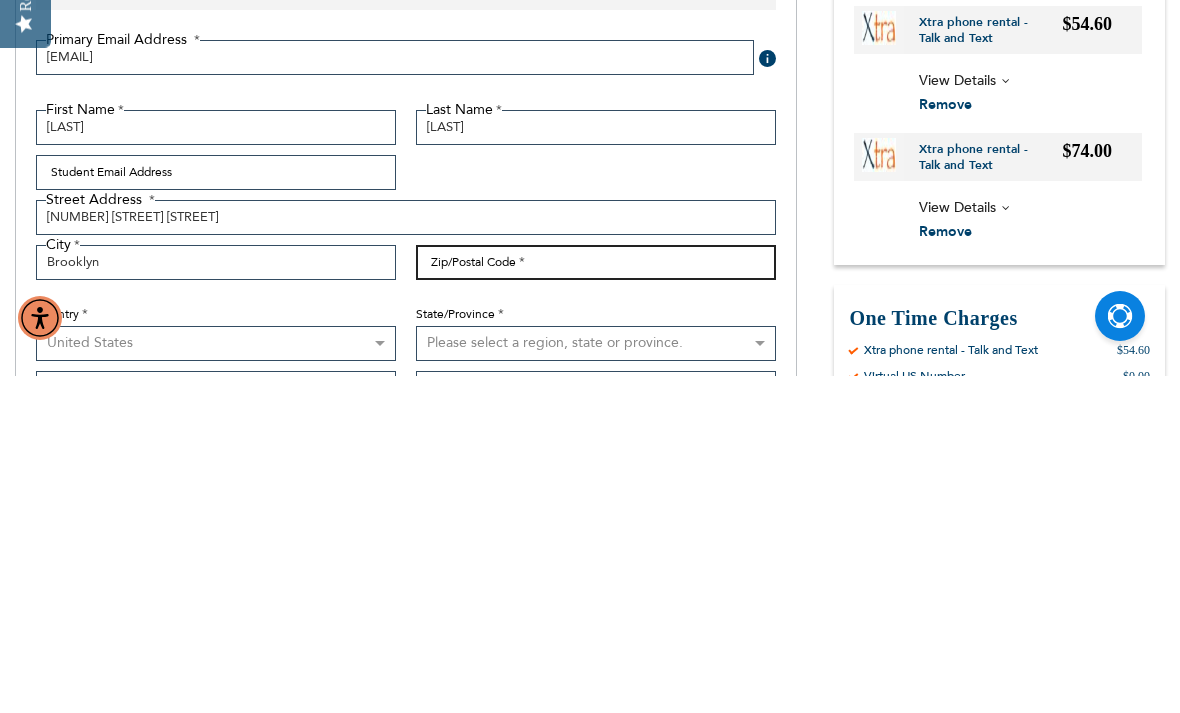 click on "Zip/Postal Code" at bounding box center (596, 599) 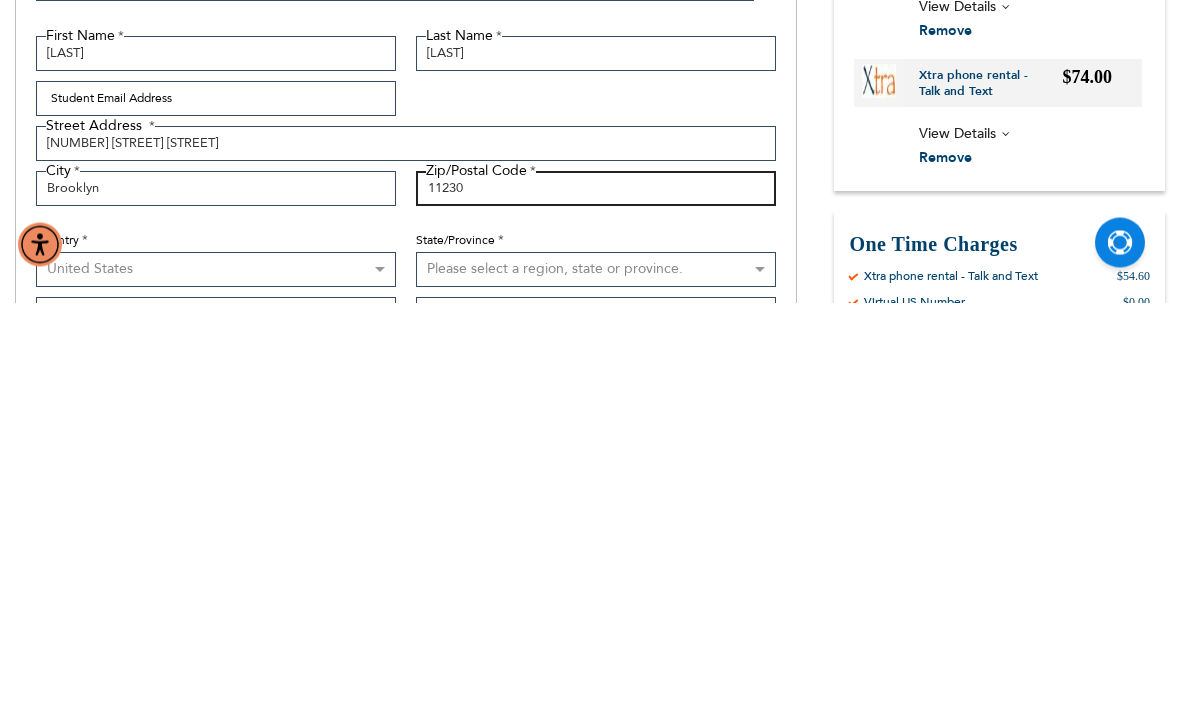 type on "11230" 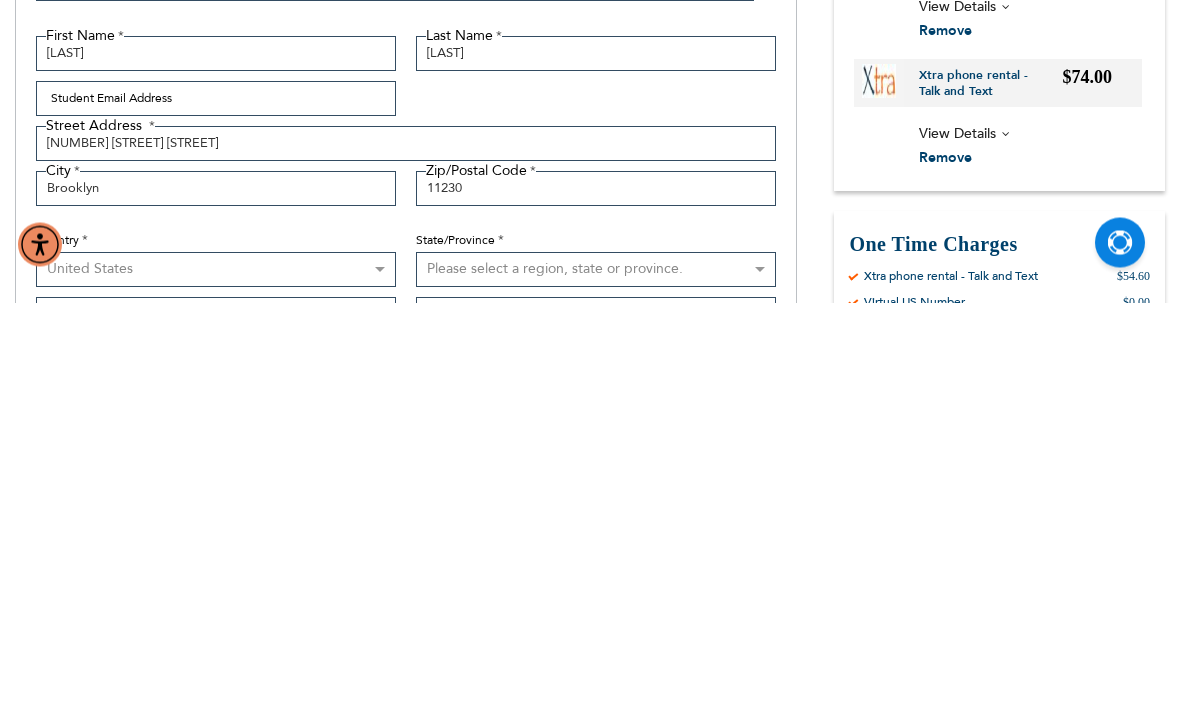click on "Australia Austria Belgium Brazil Canada Czechia Denmark Finland France Germany Gibraltar Greece Greenland Hungary Iceland Ireland Israel Italy Mexico South Africa Sweden Switzerland United Kingdom United States" at bounding box center [216, 680] 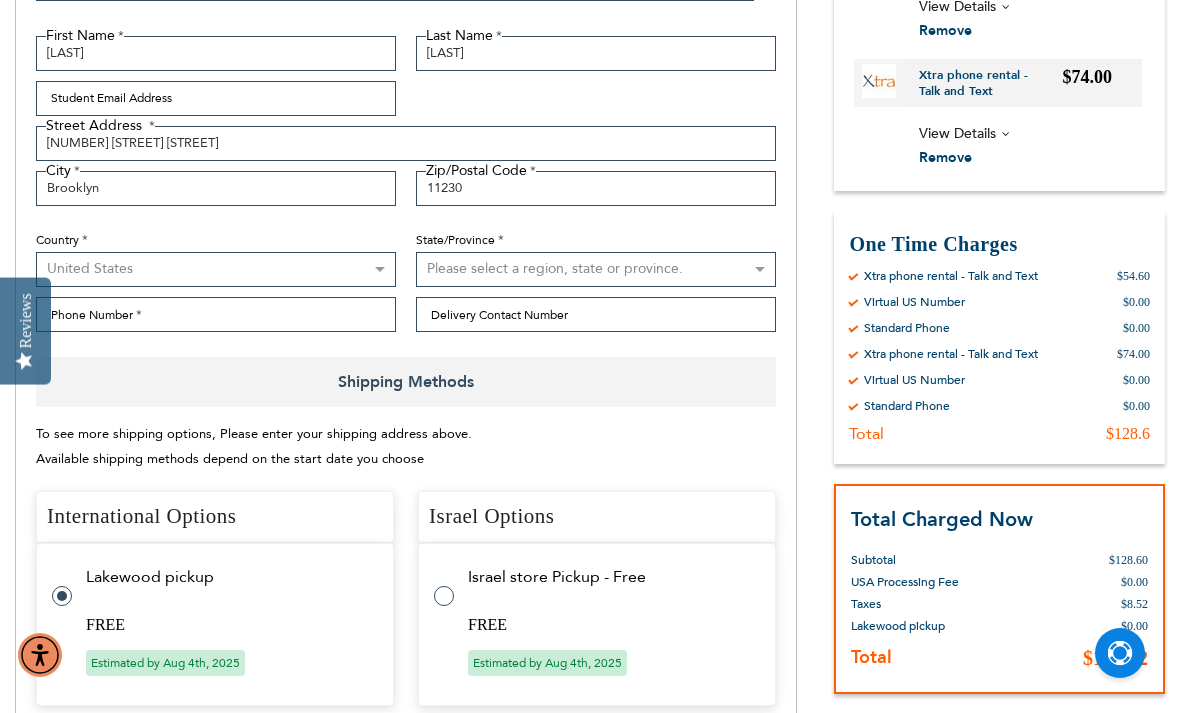 click on "Please select a region, state or province. Alabama Alaska American Samoa Arizona Arkansas Armed Forces Africa Armed Forces Americas Armed Forces Canada Armed Forces Europe Armed Forces Middle East Armed Forces Pacific California Colorado Connecticut Delaware District of Columbia Federated States Of Micronesia Florida Georgia Guam Hawaii Idaho Illinois Indiana Iowa Kansas Kentucky Louisiana Maine Marshall Islands Maryland Massachusetts Michigan Minnesota Mississippi Missouri Montana Nebraska Nevada New Hampshire New Jersey New Mexico New York North Carolina North Dakota Northern Mariana Islands Ohio Oklahoma Oregon Palau Pennsylvania Puerto Rico Rhode Island South Carolina South Dakota Tennessee Texas Utah Vermont Virgin Islands Virginia Washington West Virginia Wisconsin Wyoming" at bounding box center [596, 269] 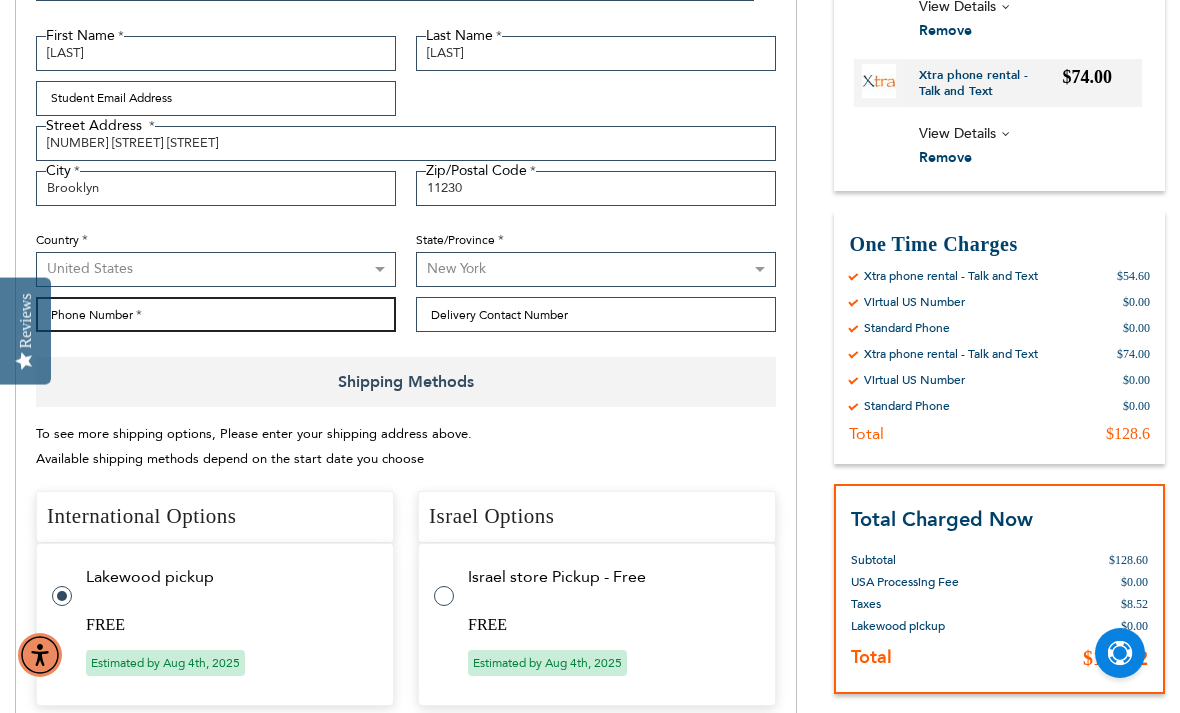 click on "Phone Number" at bounding box center [216, 314] 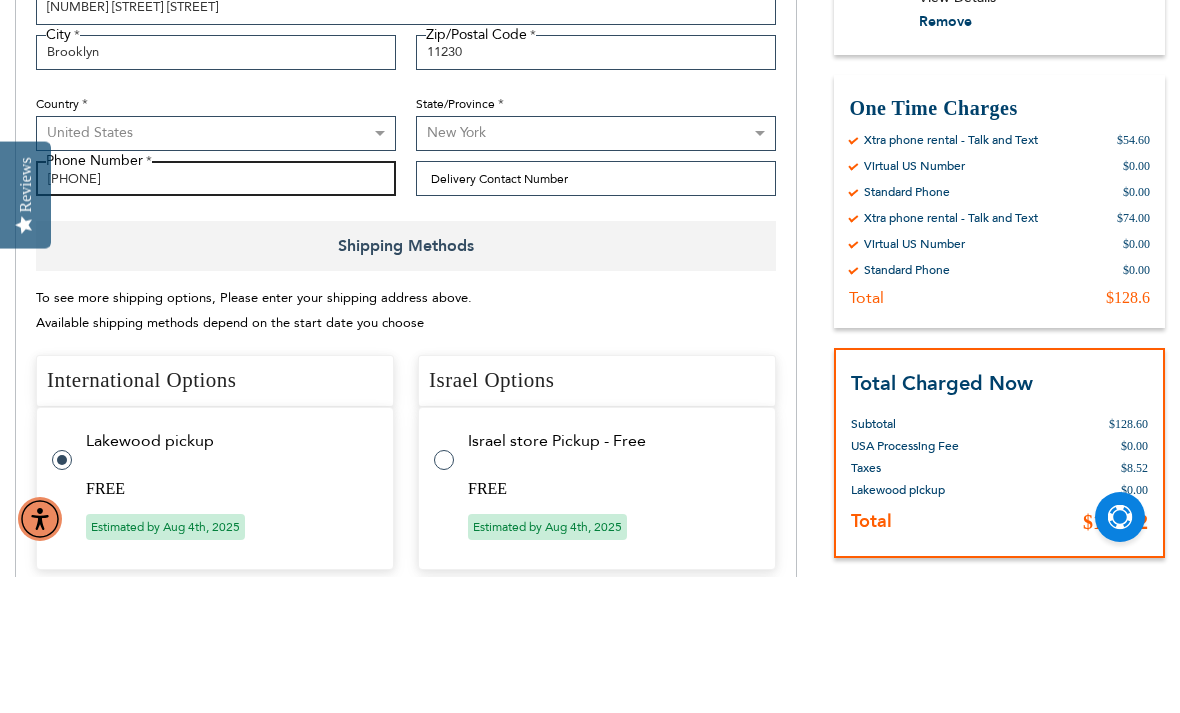 type on "[PHONE]" 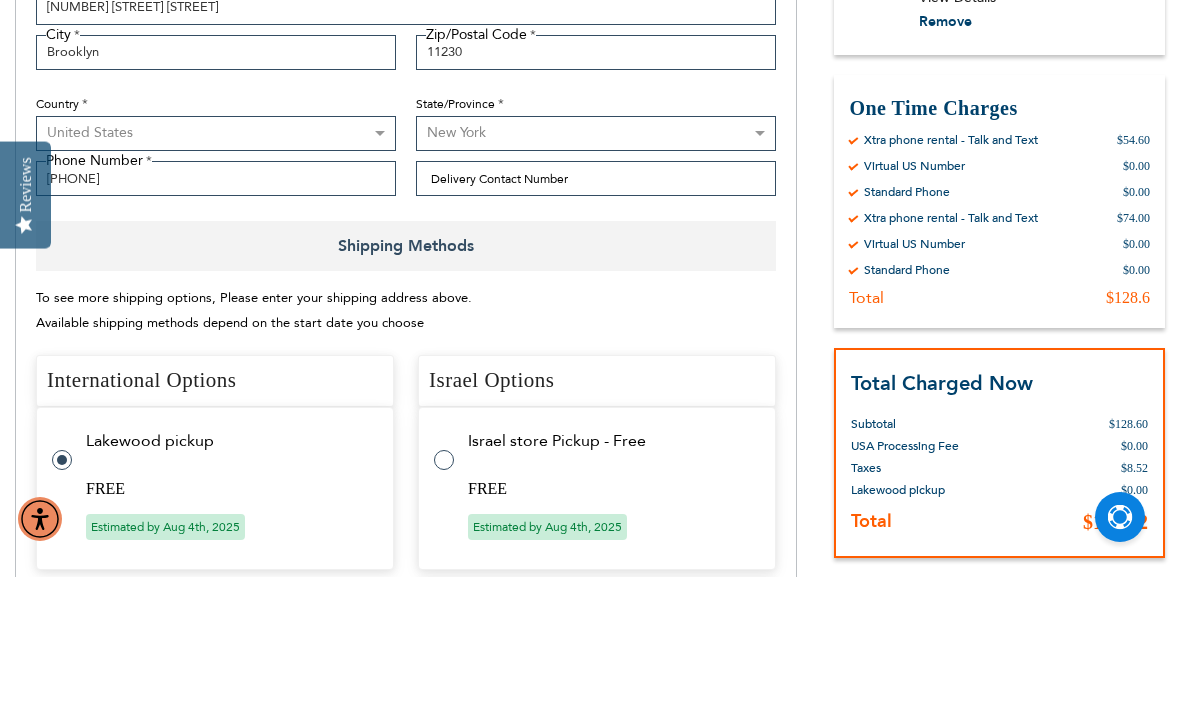 click on "Please select a region, state or province. Alabama Alaska American Samoa Arizona Arkansas Armed Forces Africa Armed Forces Americas Armed Forces Canada Armed Forces Europe Armed Forces Middle East Armed Forces Pacific California Colorado Connecticut Delaware District of Columbia Federated States Of Micronesia Florida Georgia Guam Hawaii Idaho Illinois Indiana Iowa Kansas Kentucky Louisiana Maine Marshall Islands Maryland Massachusetts Michigan Minnesota Mississippi Missouri Montana Nebraska Nevada New Hampshire New Jersey New Mexico New York North Carolina North Dakota Northern Mariana Islands Ohio Oklahoma Oregon Palau Pennsylvania Puerto Rico Rhode Island South Carolina South Dakota Tennessee Texas Utah Vermont Virgin Islands Virginia Washington West Virginia Wisconsin Wyoming" at bounding box center (596, 269) 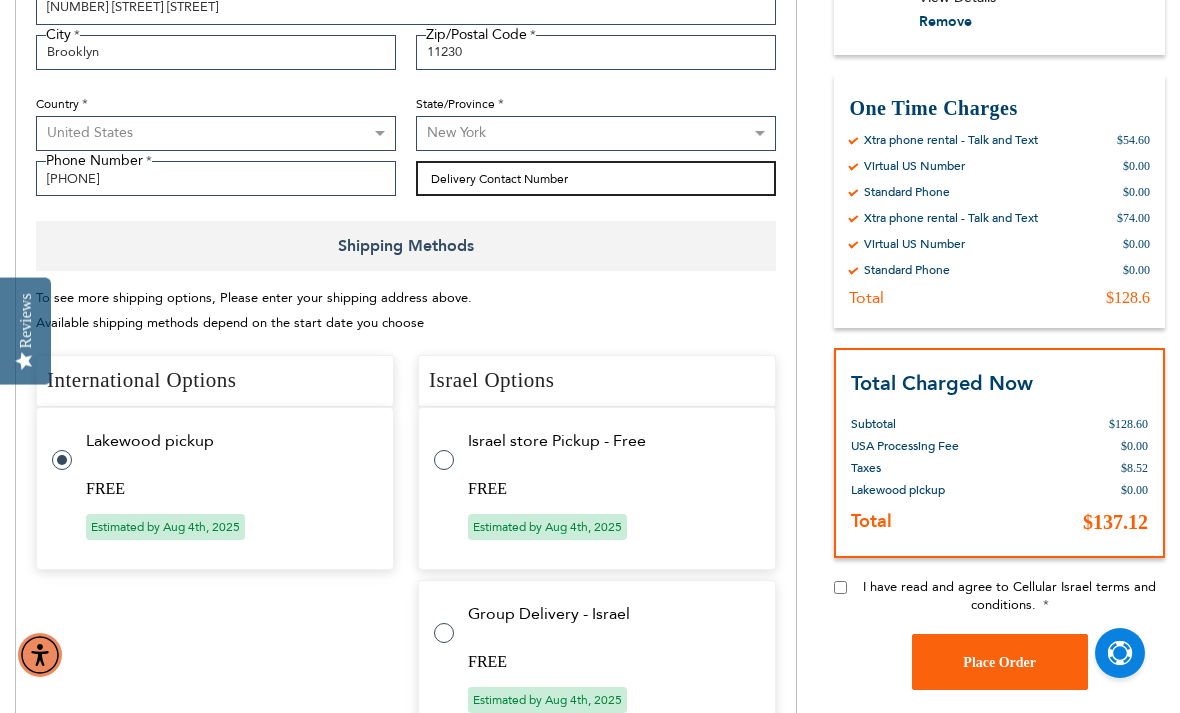 click on "Delivery Contact Number" at bounding box center (596, 178) 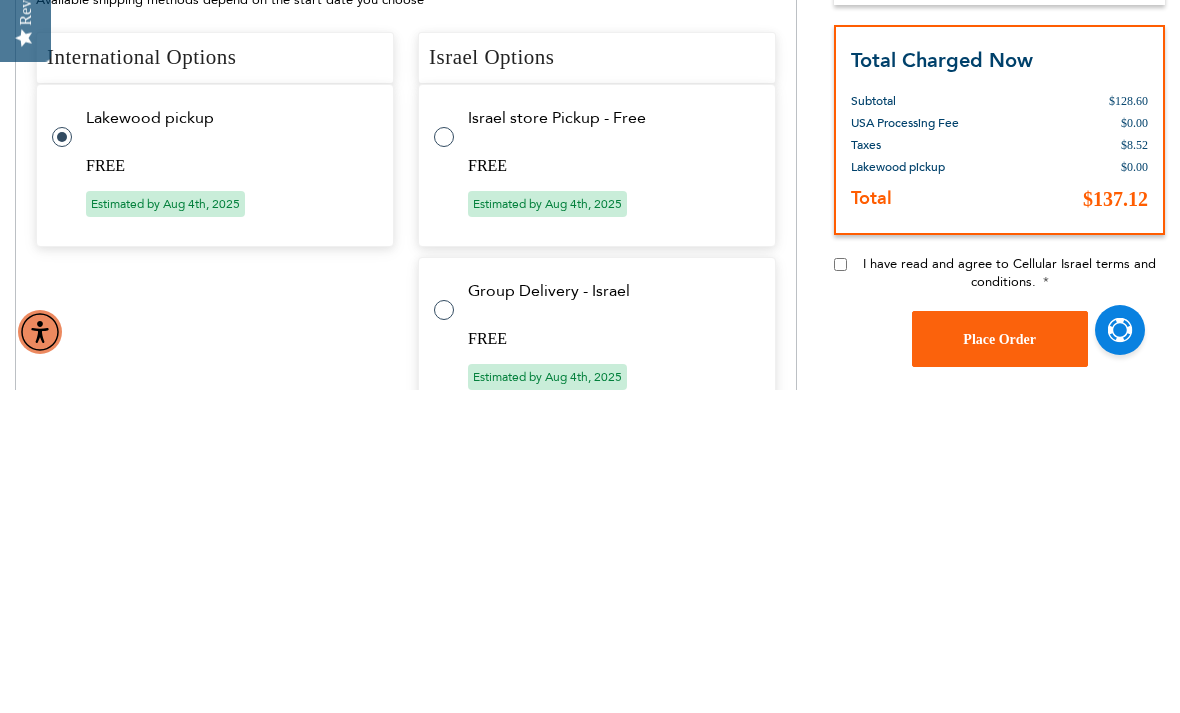 click on "I have read and agree to Cellular Israel terms and conditions." at bounding box center [999, 606] 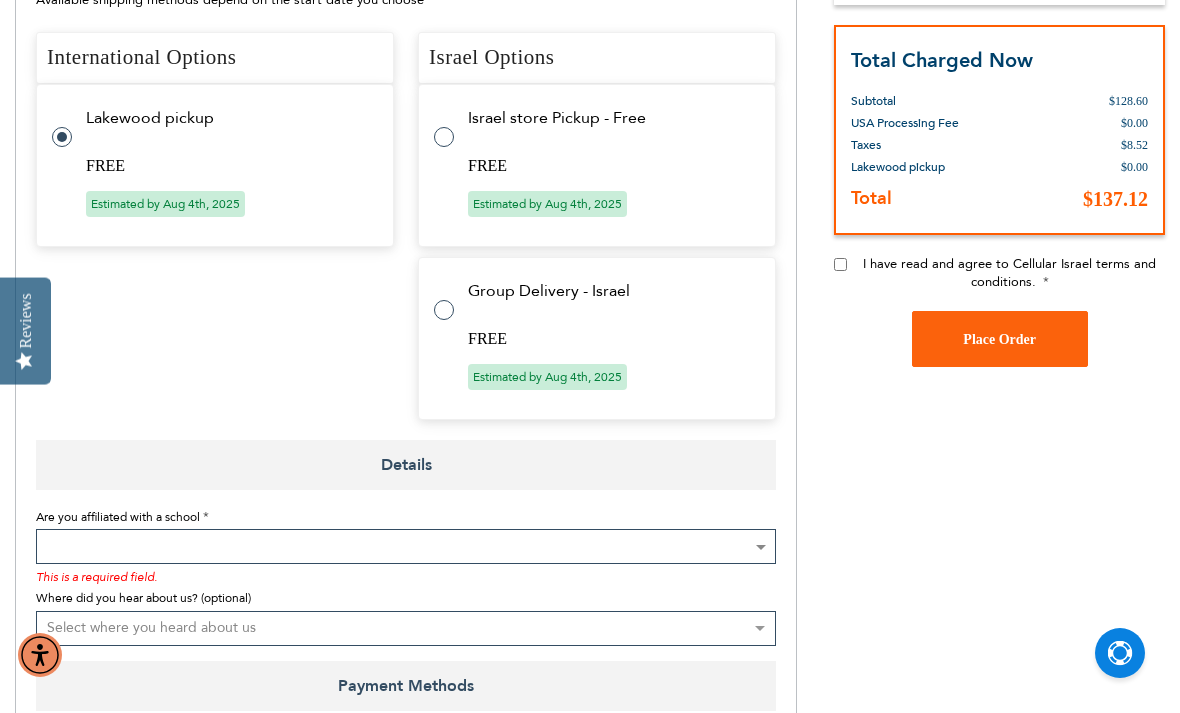 click on "I have read and agree to Cellular Israel terms and conditions." at bounding box center [999, 283] 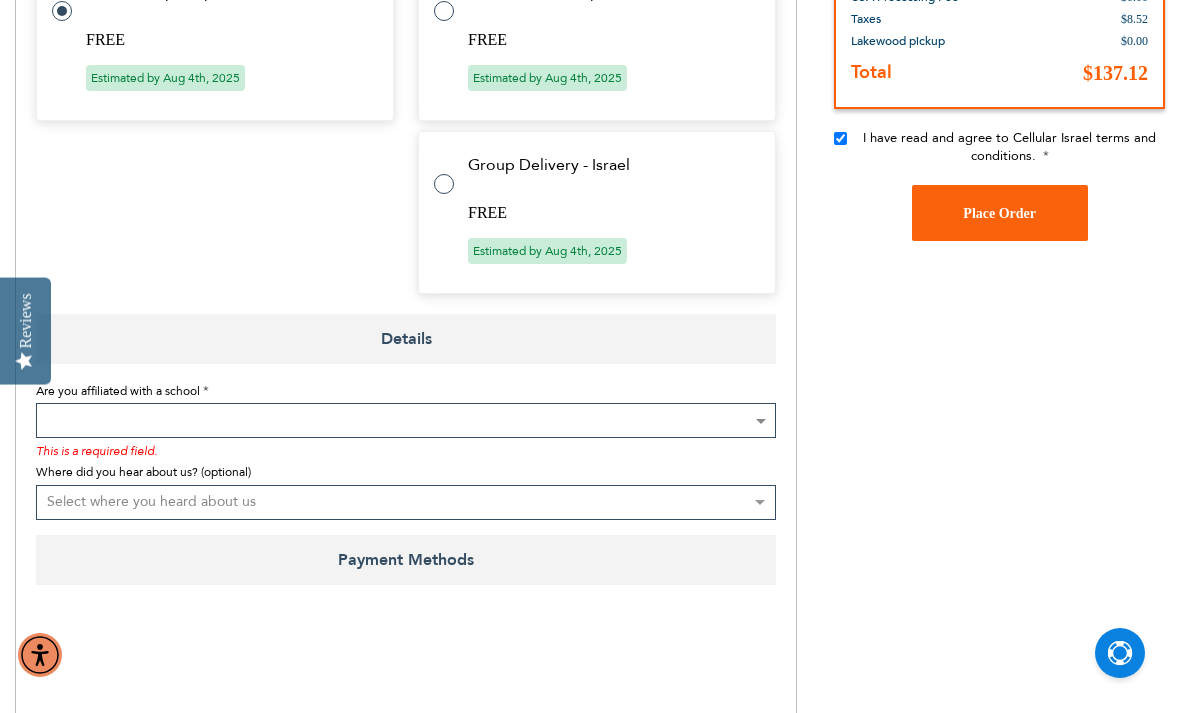 scroll, scrollTop: 1089, scrollLeft: 0, axis: vertical 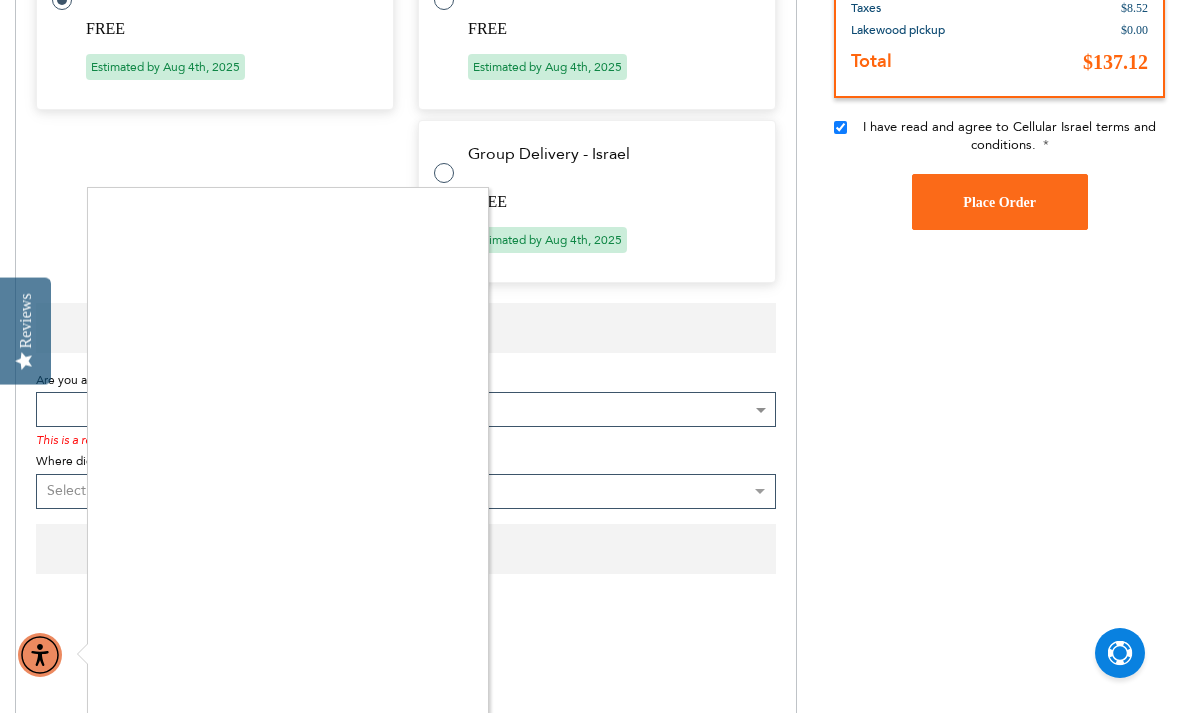 checkbox on "true" 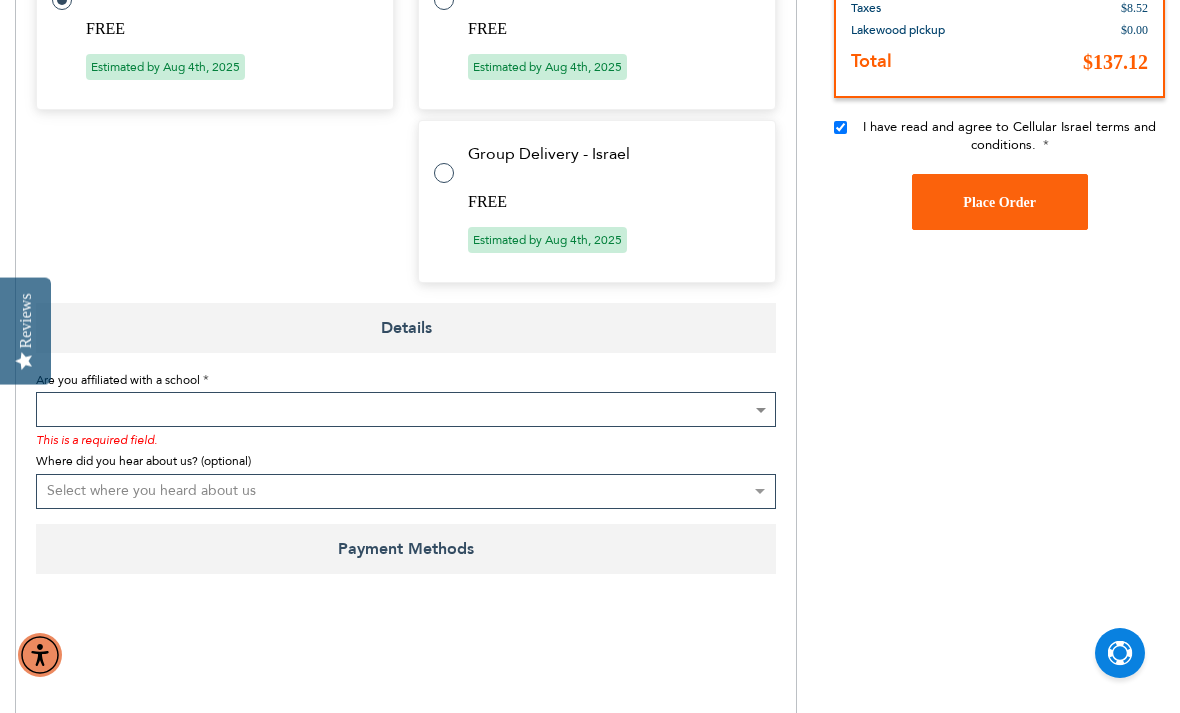 click at bounding box center [406, 409] 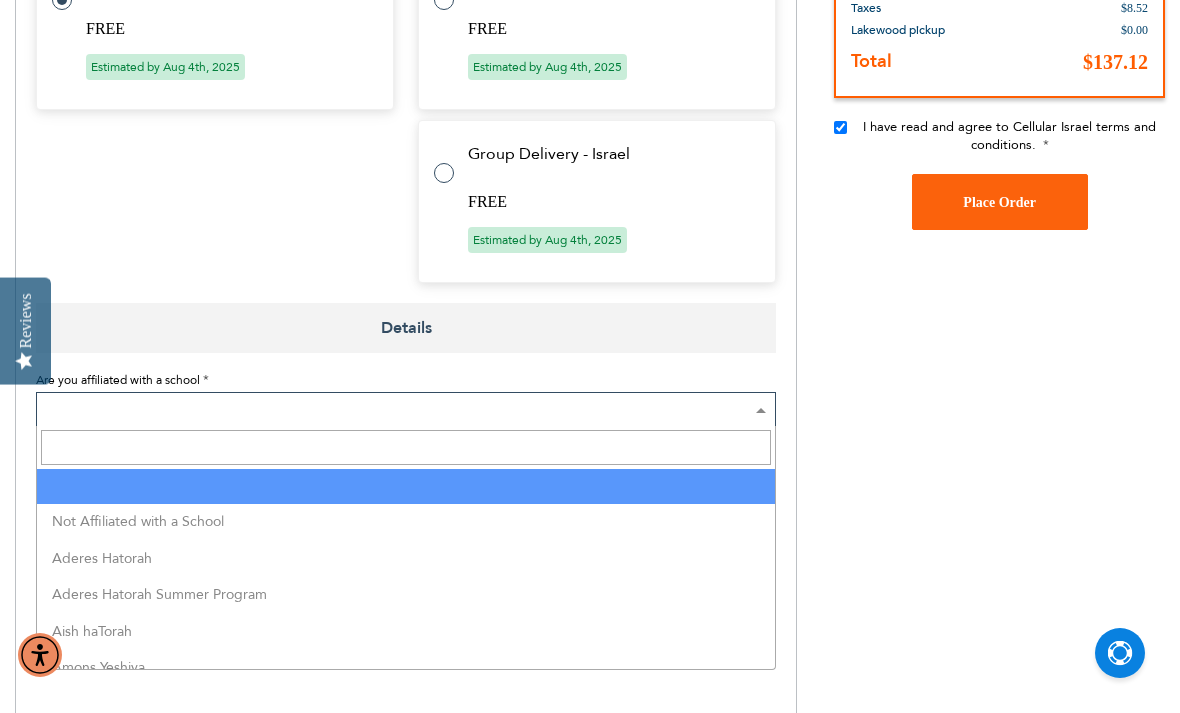 select on "199" 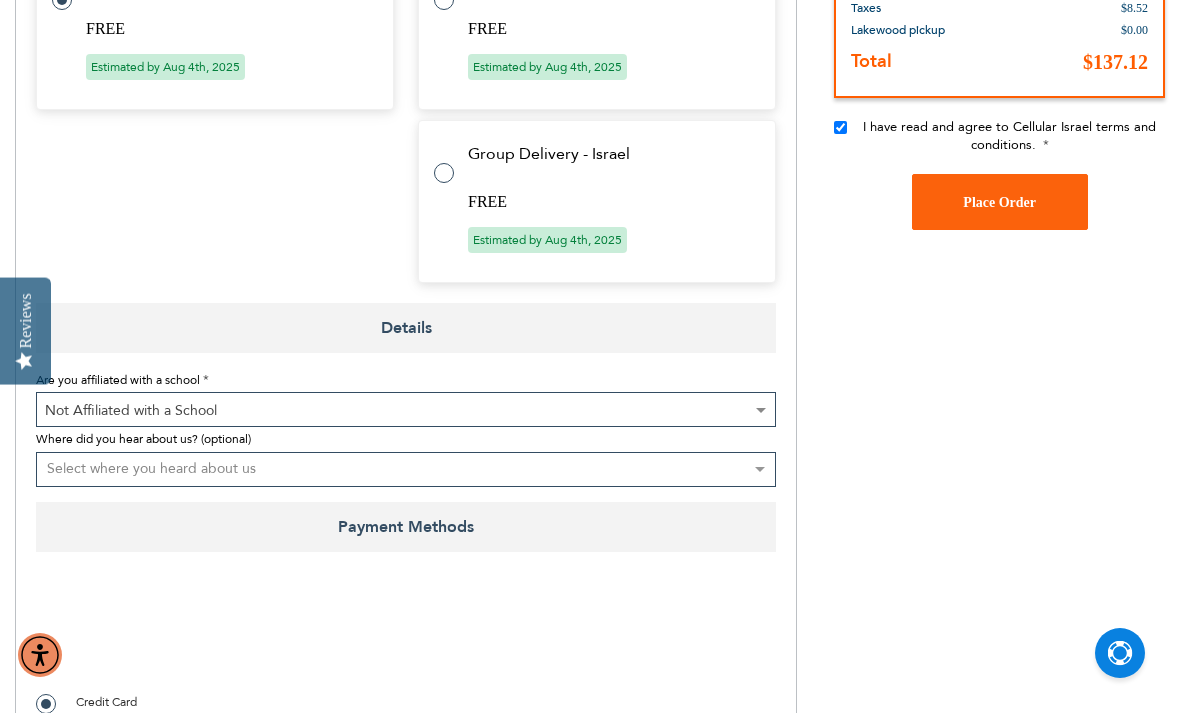 click on "Select where you heard about us Existing Customer Friend Other School/Group BP Kol Bramah Echo Torah Times Kol Haolam Kosher Trip Adviser bestfone ShukiPhone Kesher Cellular Nati Samet Planet Cell BP Graphics Newcomers Guide Kesher Cellular HCC Pen Masa Umatan Ezras Achim calendar Lakewood Directory Hamodia Online Yeshiva store Vacation Jerusalem Gedalya Berlin Best Sim Nati Jewish Pocket Guide Jewish Business Directory Whats Doing in Waterbury Mrs. Libby Cohen Best Sim Online Search Lebovitz Gilbert Chaim Perlow Shimmy Birnhack Nefesh Bnefesh" at bounding box center [406, 469] 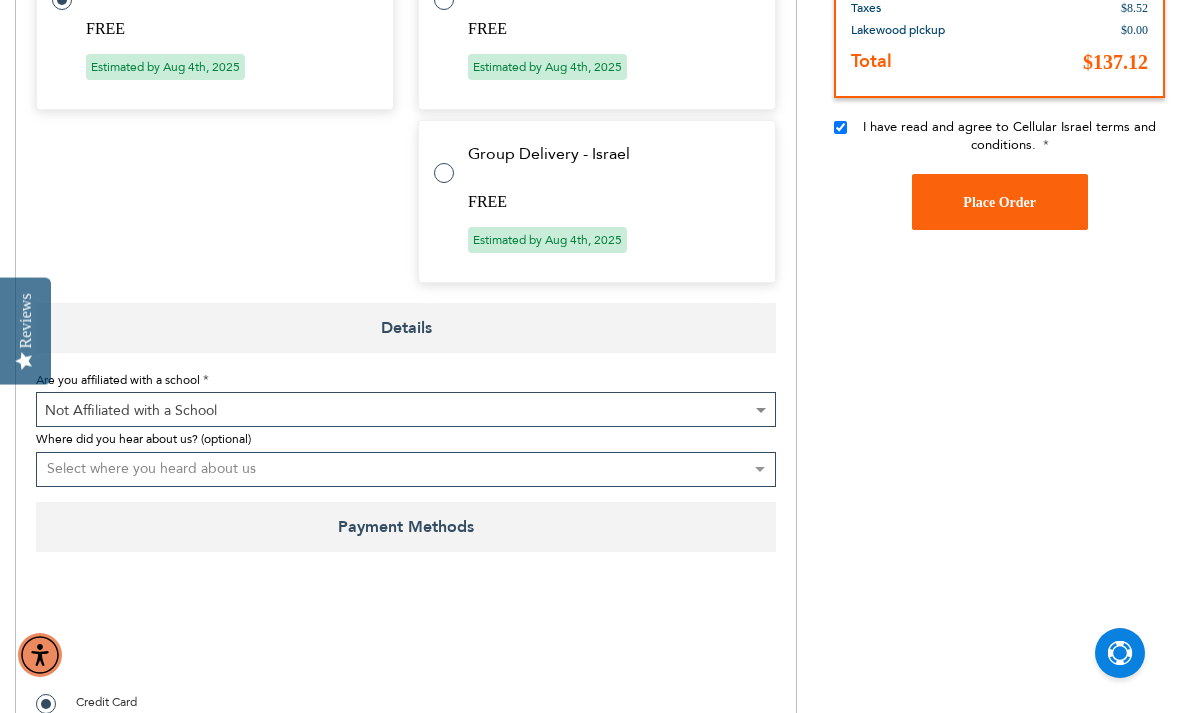 select on "1" 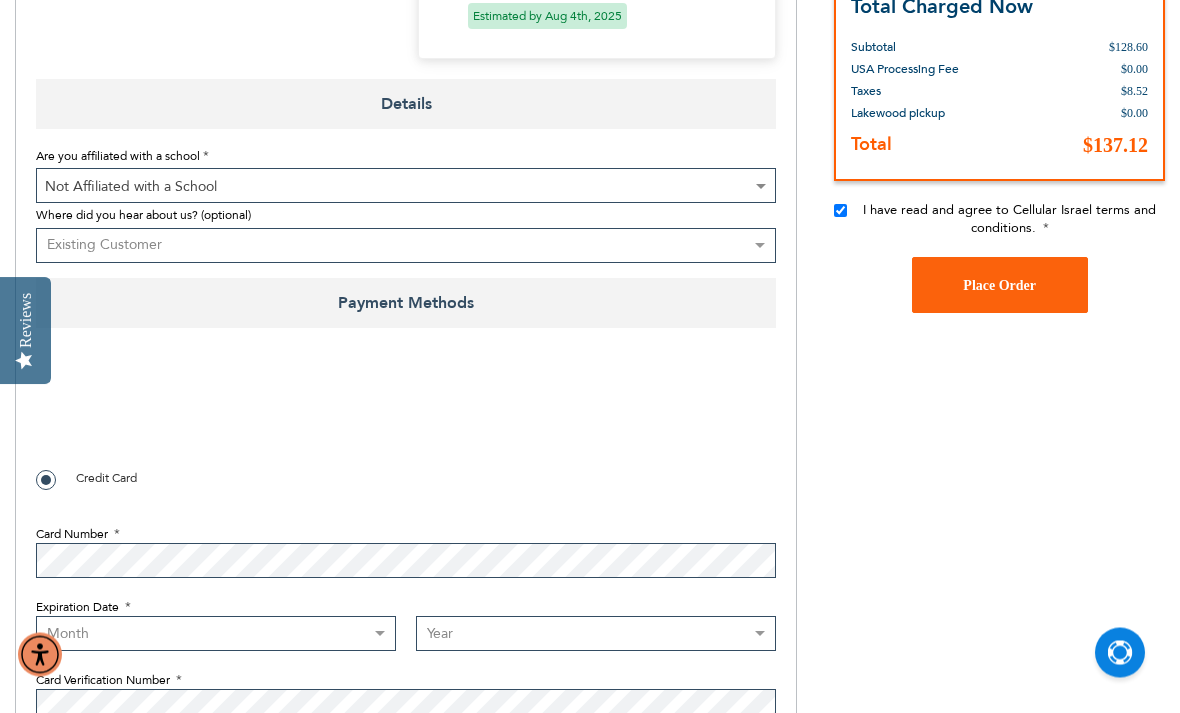 scroll, scrollTop: 1274, scrollLeft: 0, axis: vertical 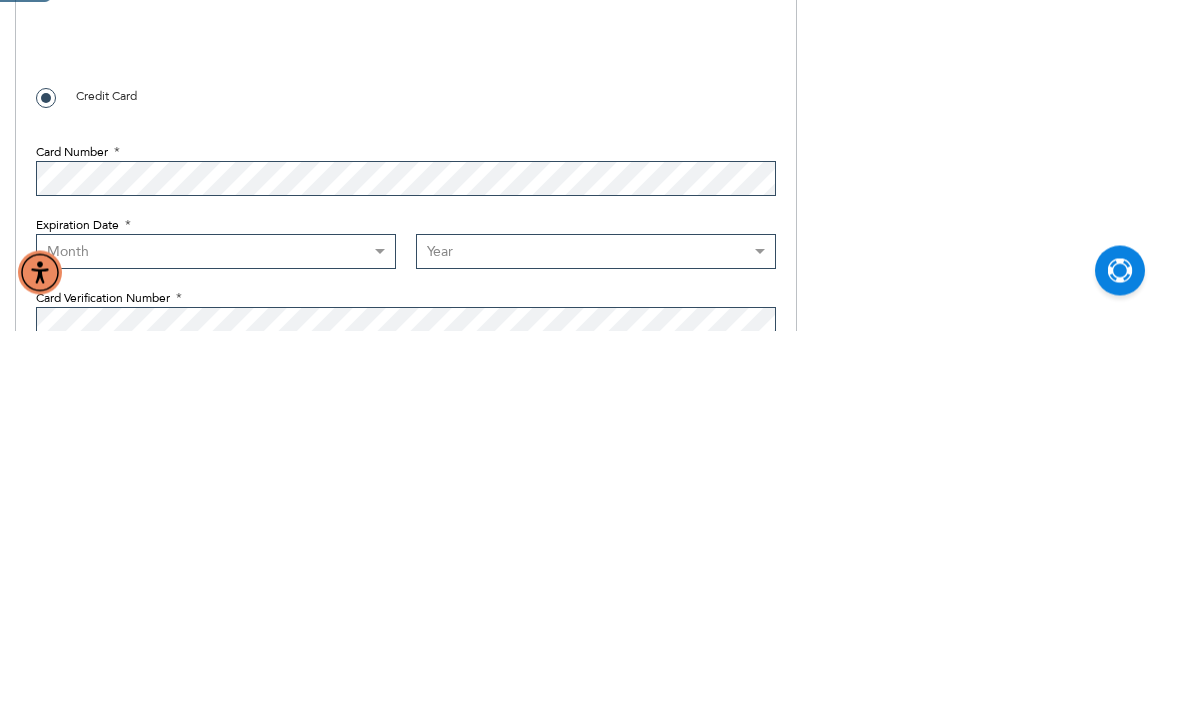 select on "4" 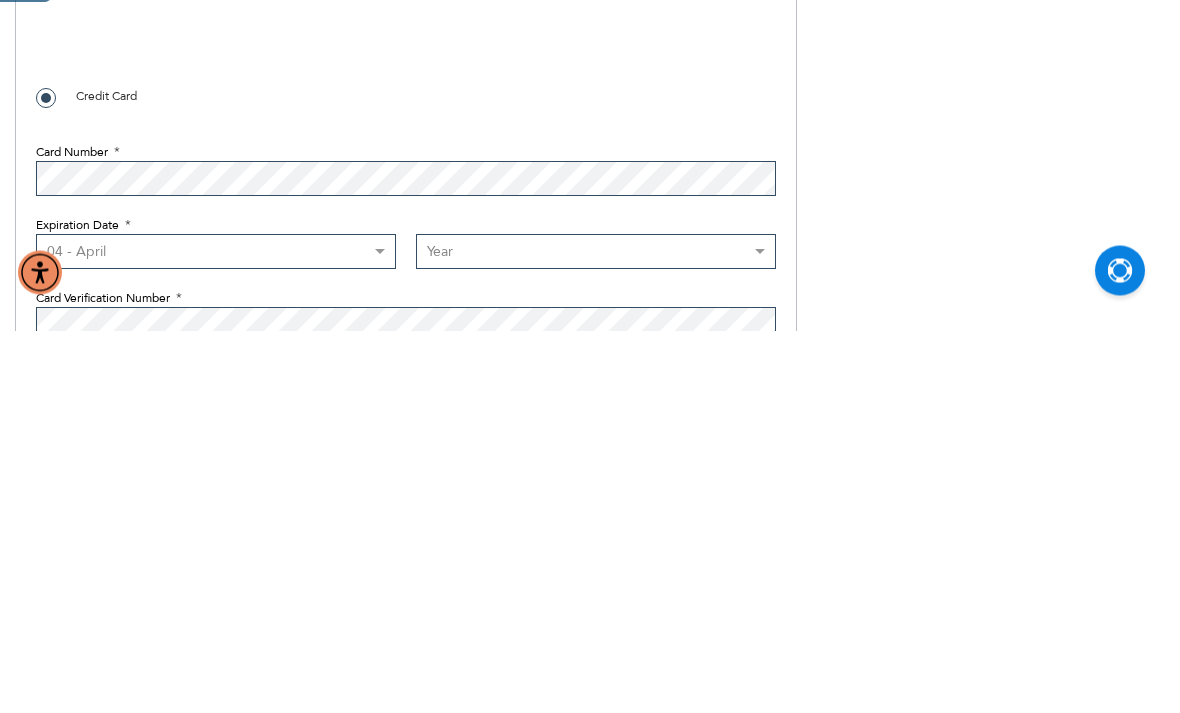 select on "2028" 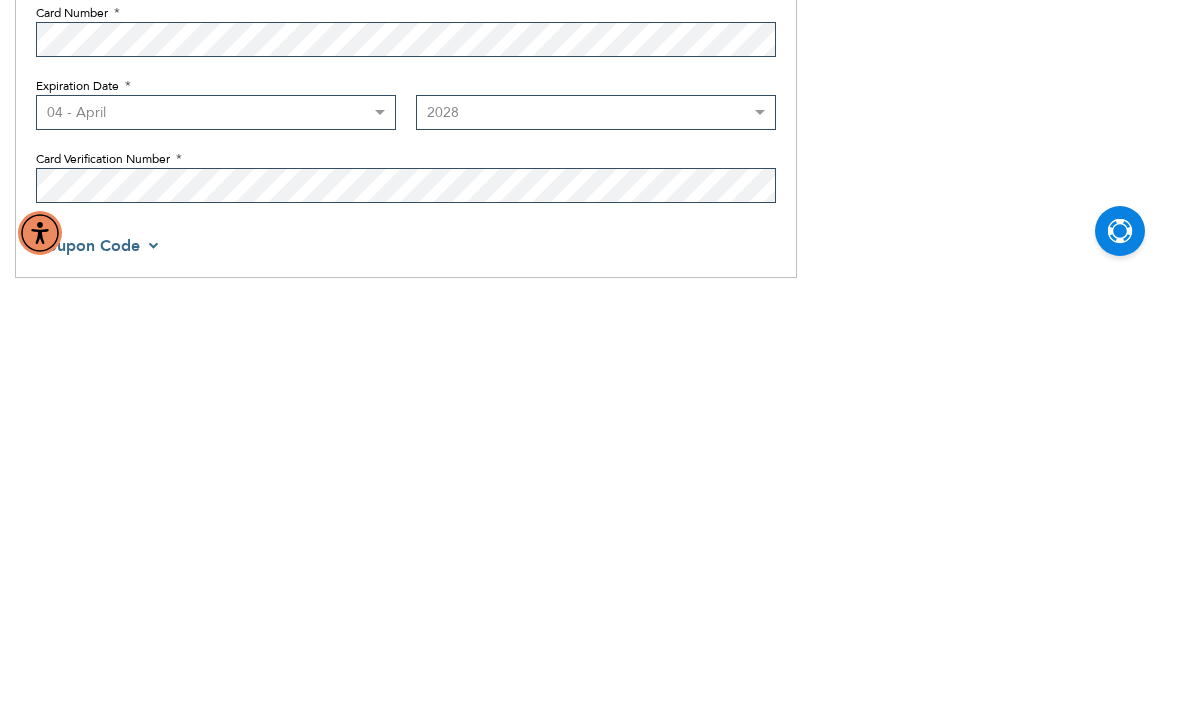 scroll, scrollTop: 1376, scrollLeft: 0, axis: vertical 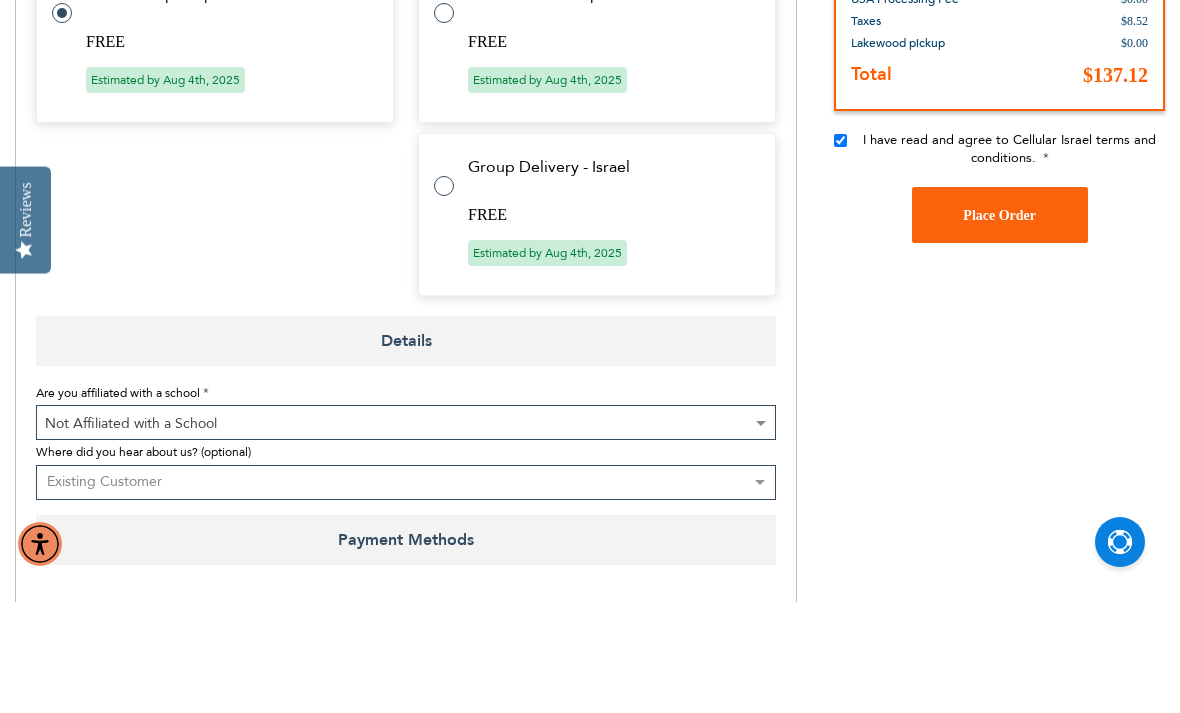 click on "Place Order" at bounding box center (999, 326) 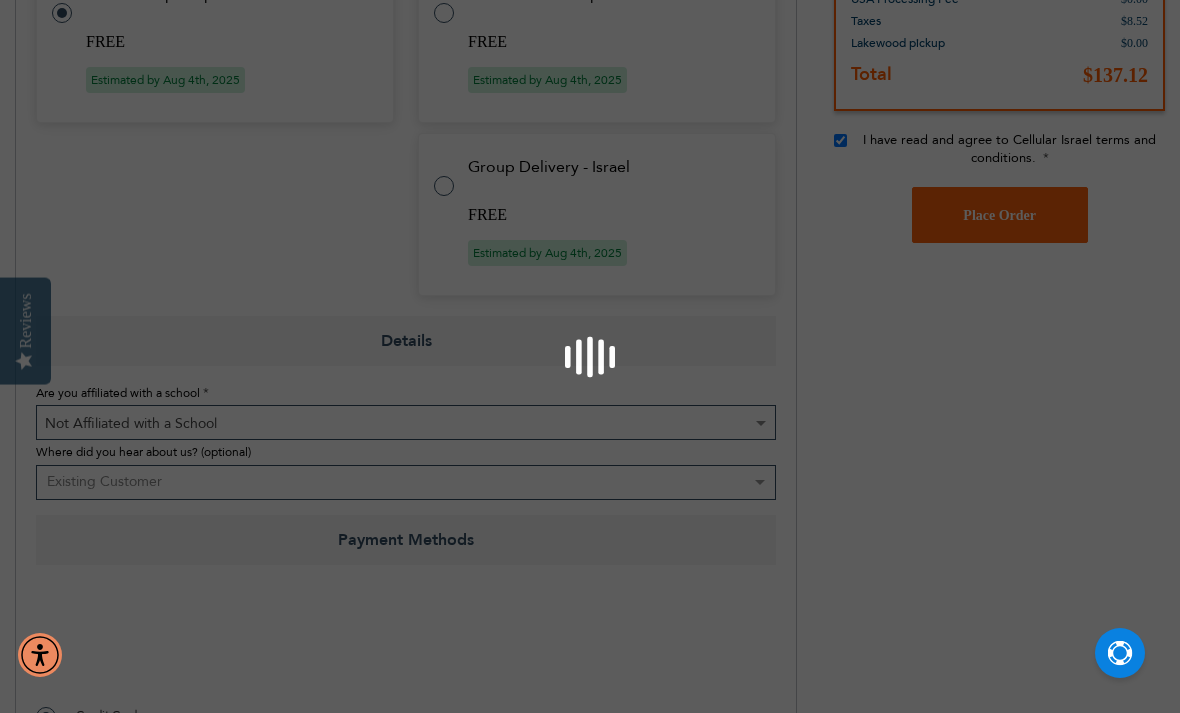 checkbox on "false" 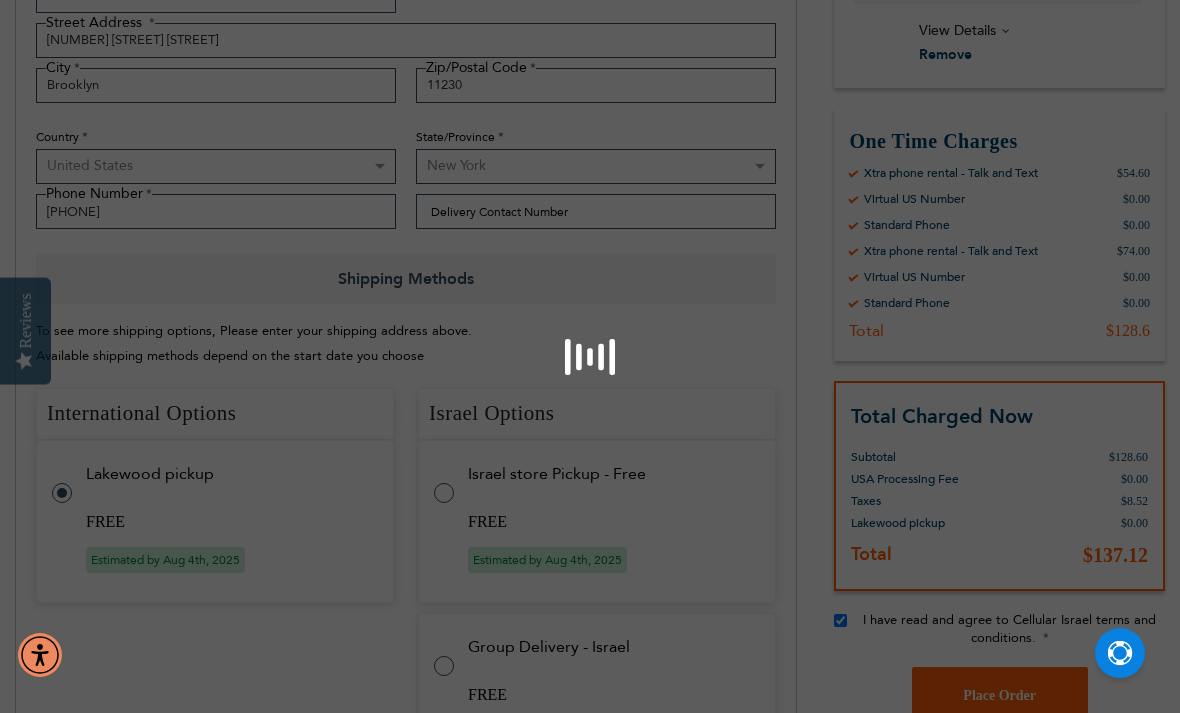 scroll, scrollTop: 553, scrollLeft: 0, axis: vertical 